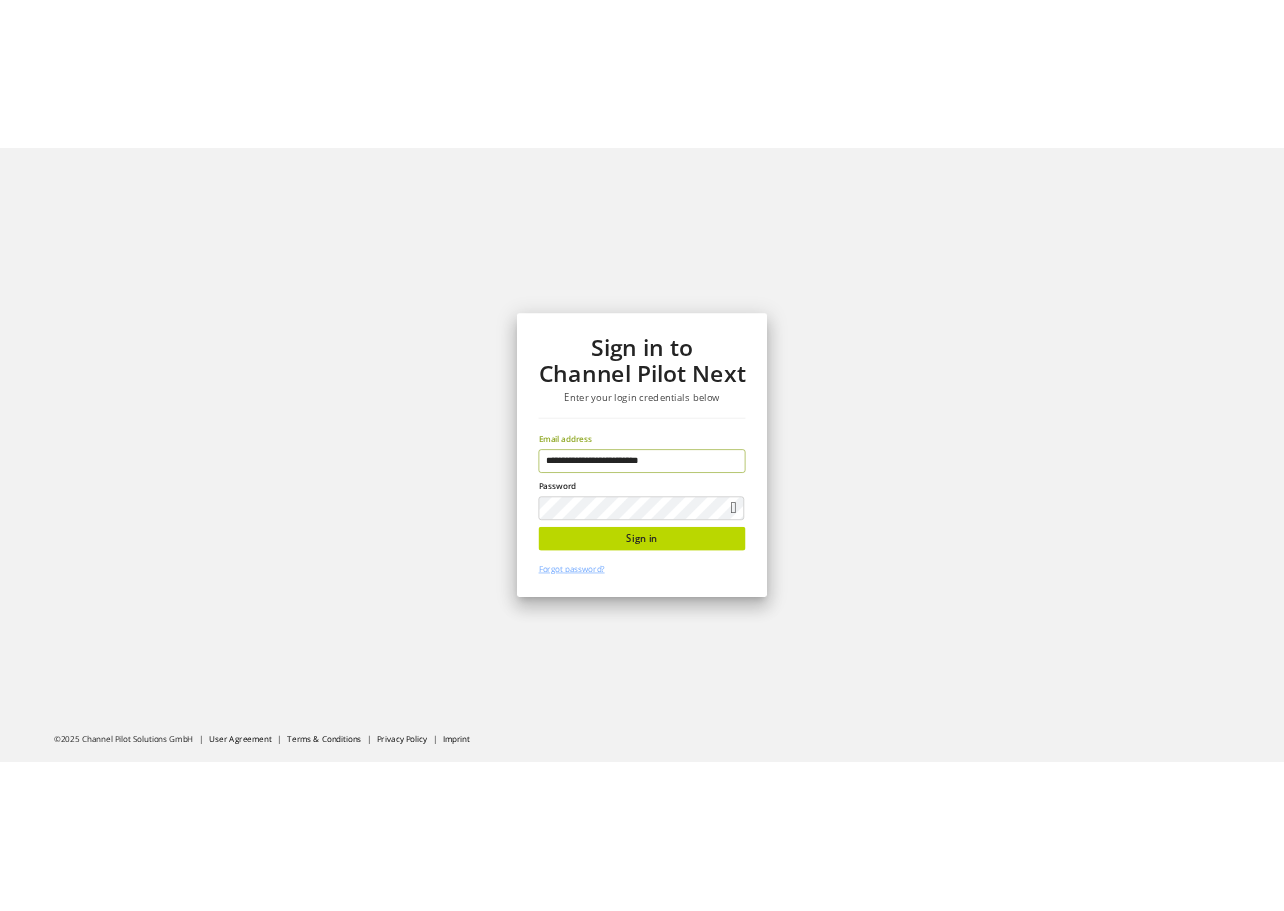 scroll, scrollTop: 0, scrollLeft: 0, axis: both 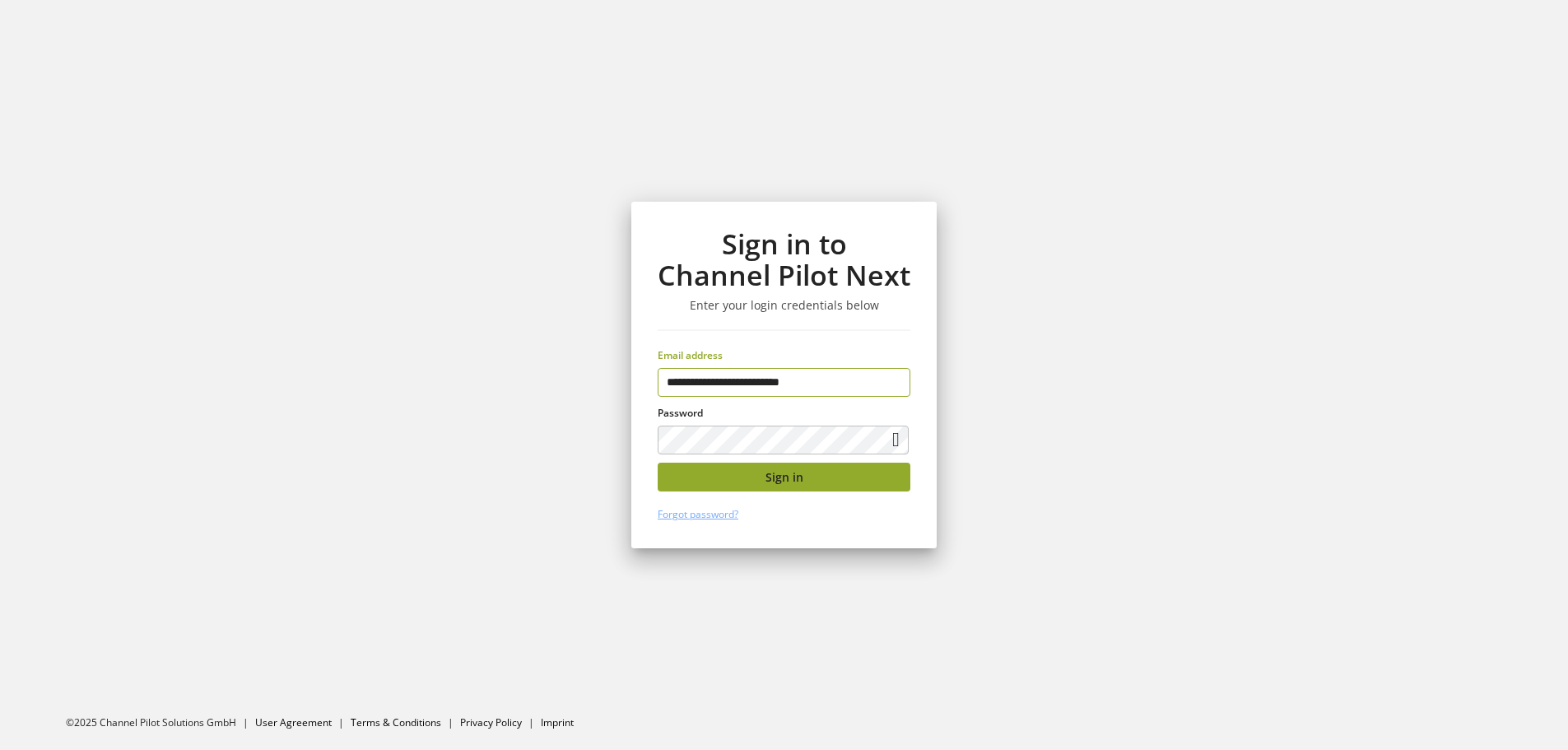 click on "Sign in" at bounding box center [784, 477] 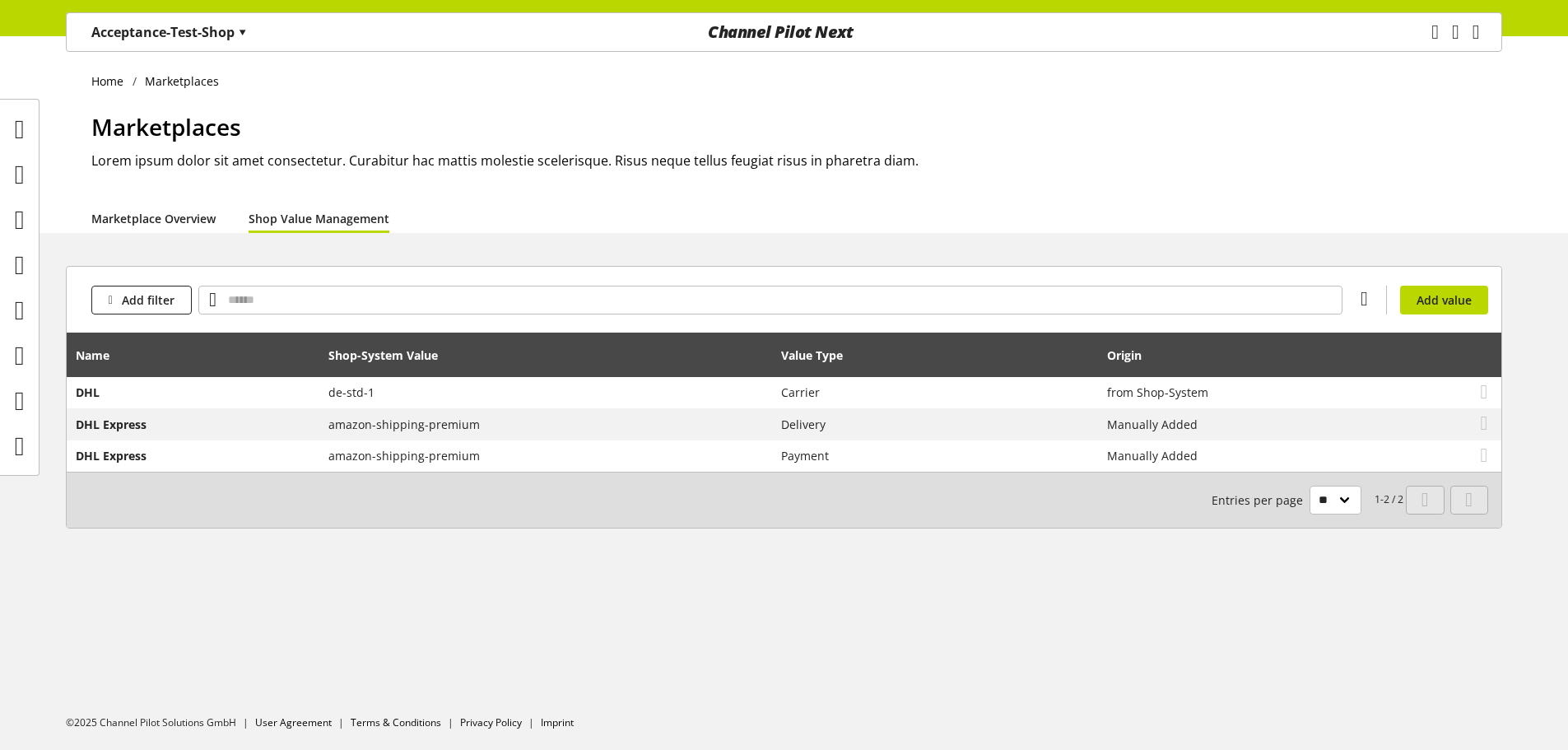 click on "Marketplace Overview" at bounding box center (153, 218) 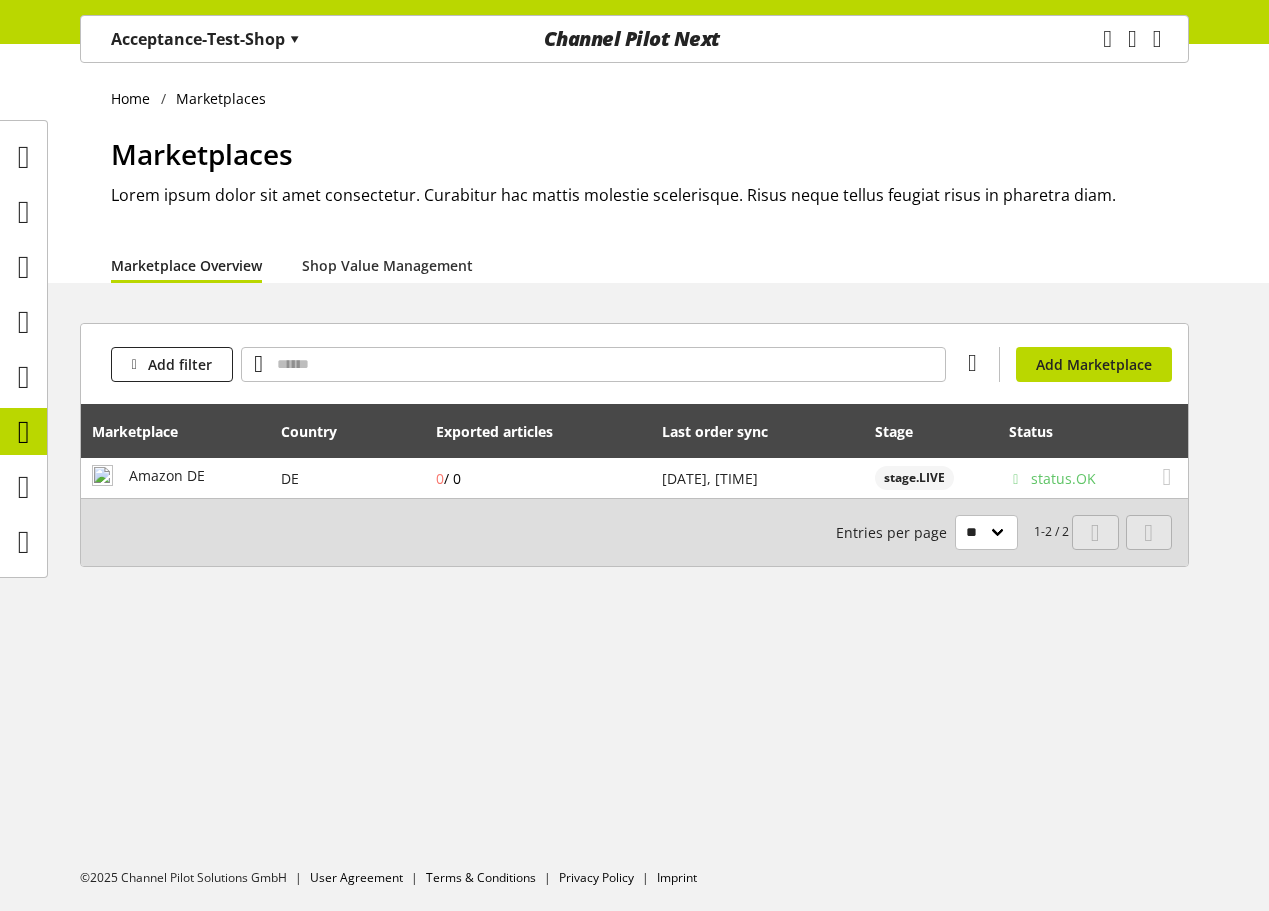 click on "Add filter You don't have permission to add a marketplace. Add Marketplace Marketplace Country Exported articles Last order sync Stage Status    Amazon DE DE 0  / 0 Jul 08, 2025, 10:51:53 stage.LIVE status.OK  1-2 / 2  Entries per page ** ** ** ***" at bounding box center [634, 469] 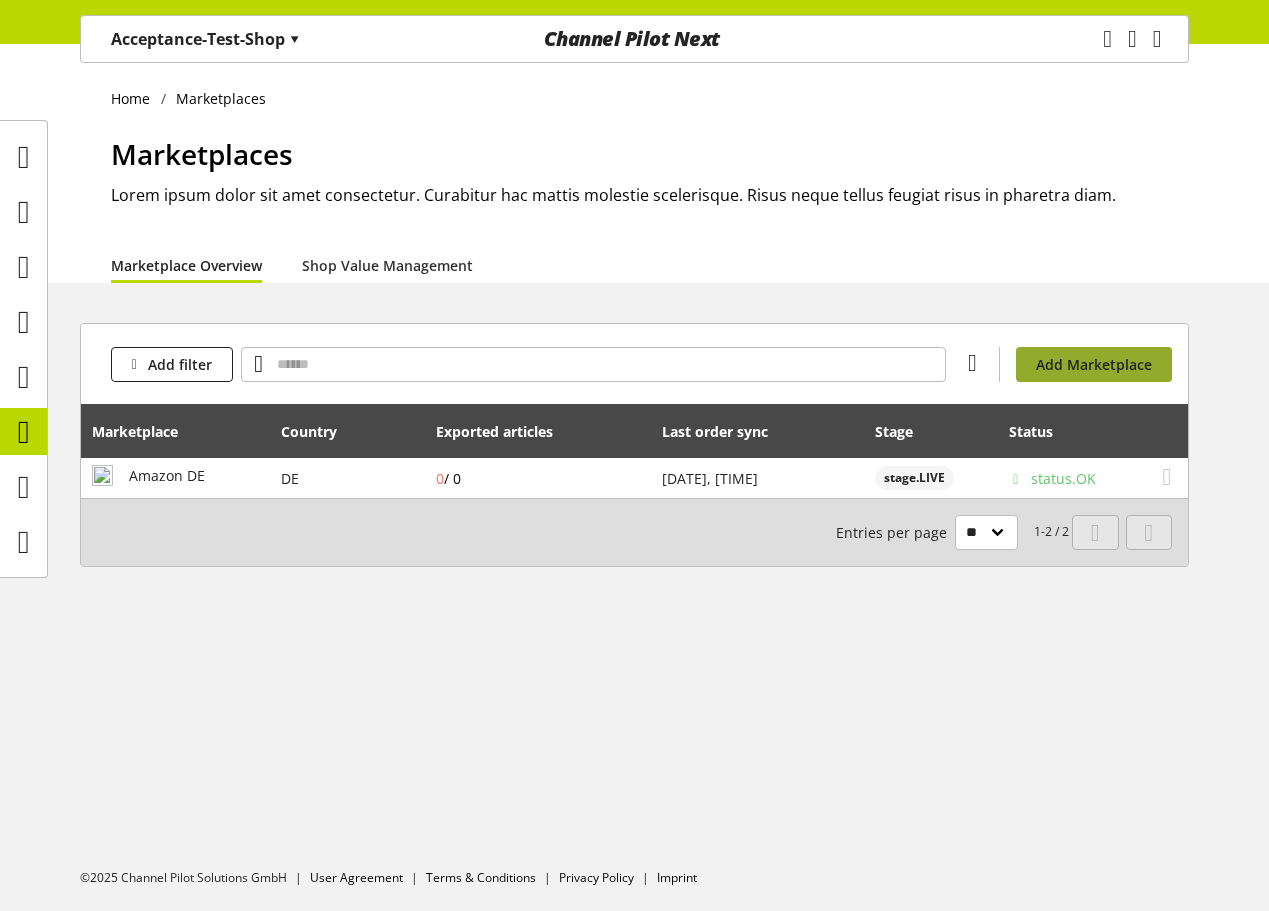 click on "Add Marketplace" at bounding box center [1094, 364] 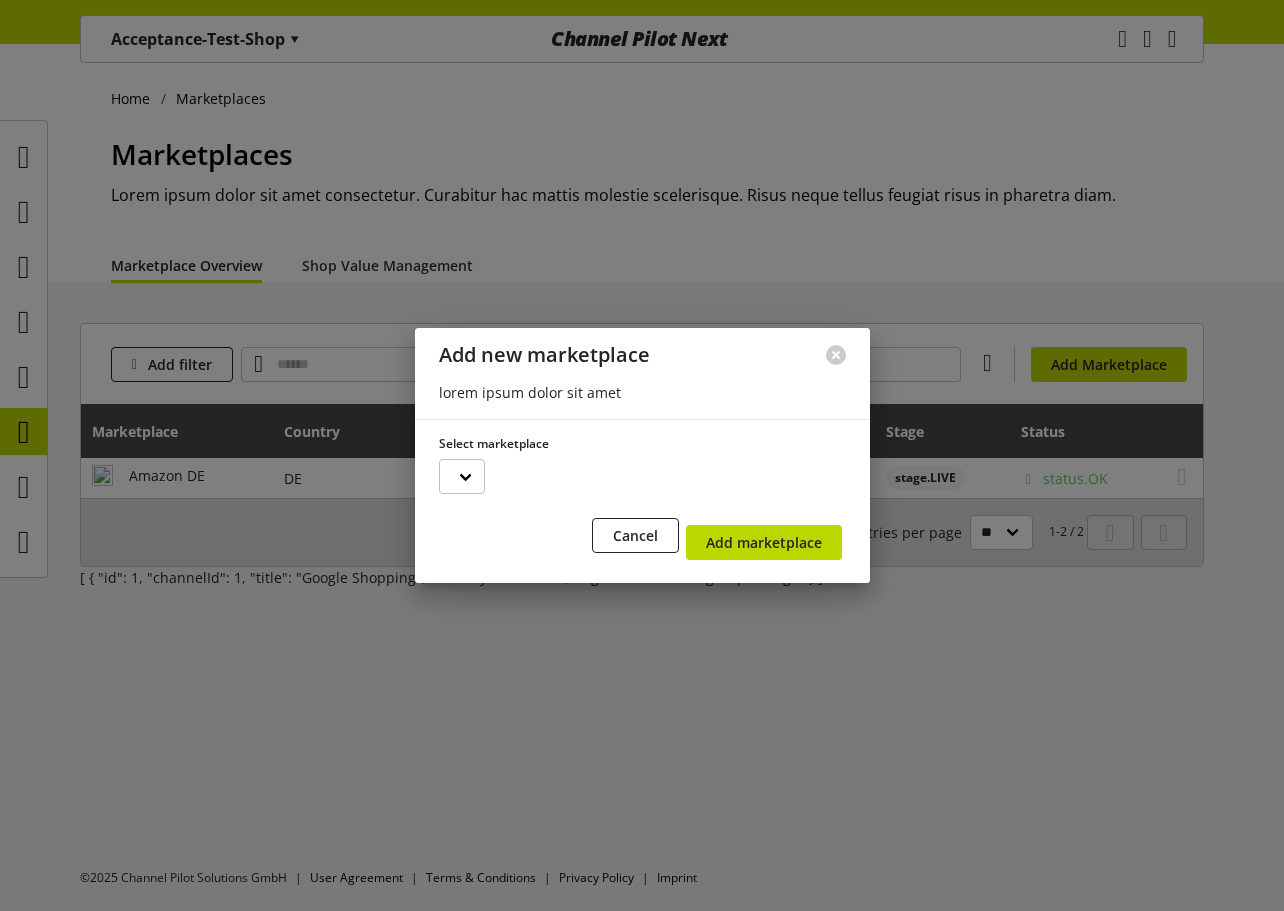click at bounding box center (642, 455) 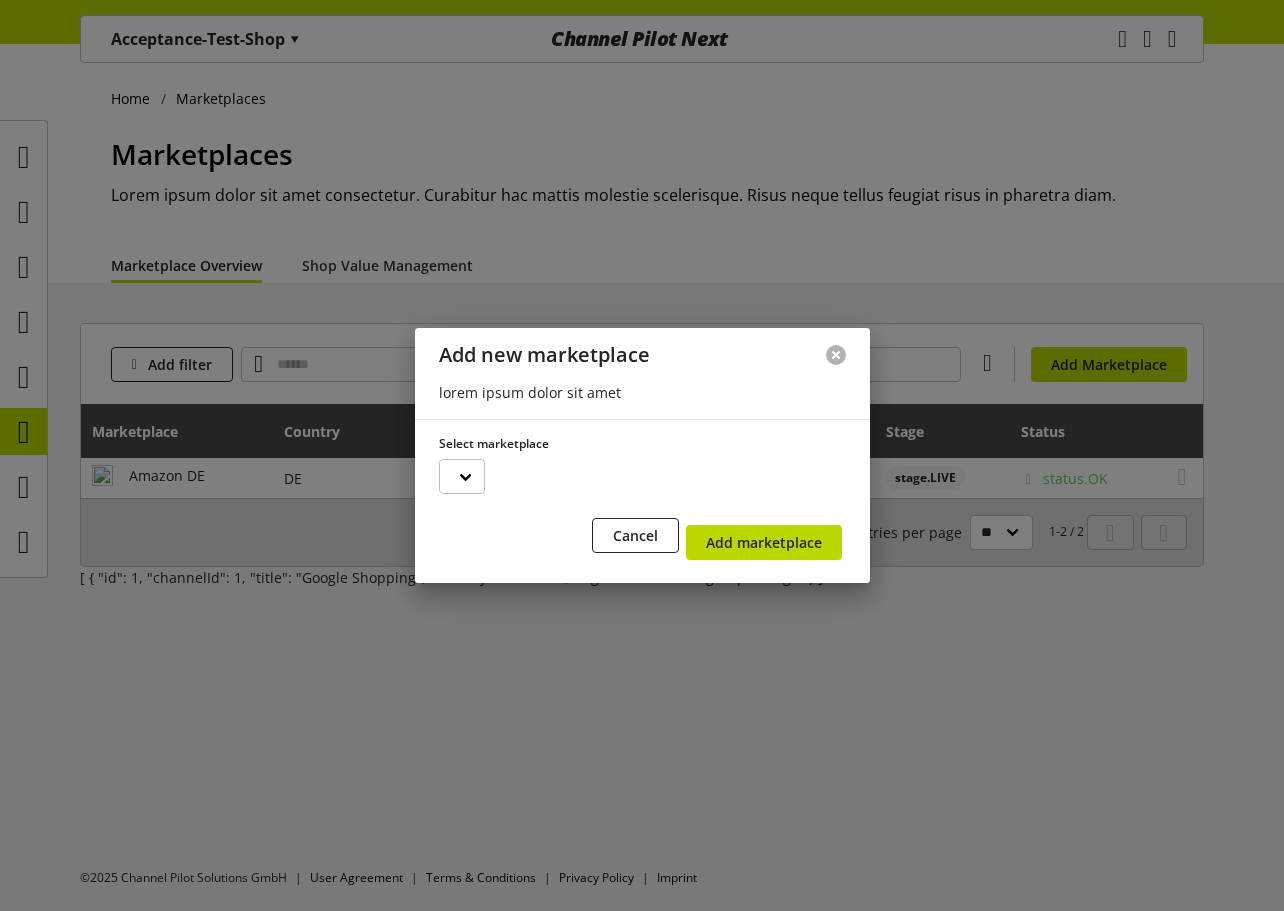 click at bounding box center [836, 355] 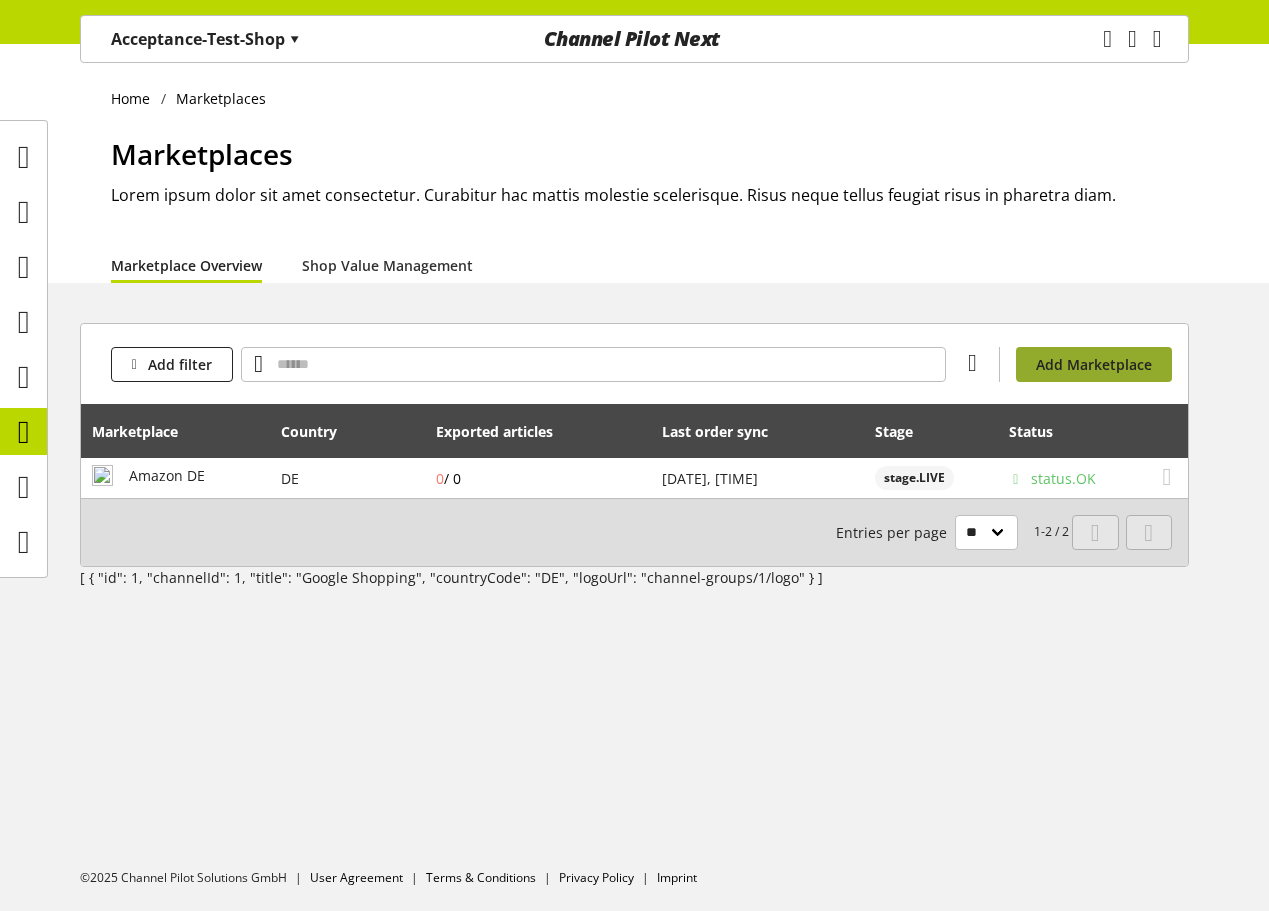 click on "Add Marketplace" at bounding box center (1094, 364) 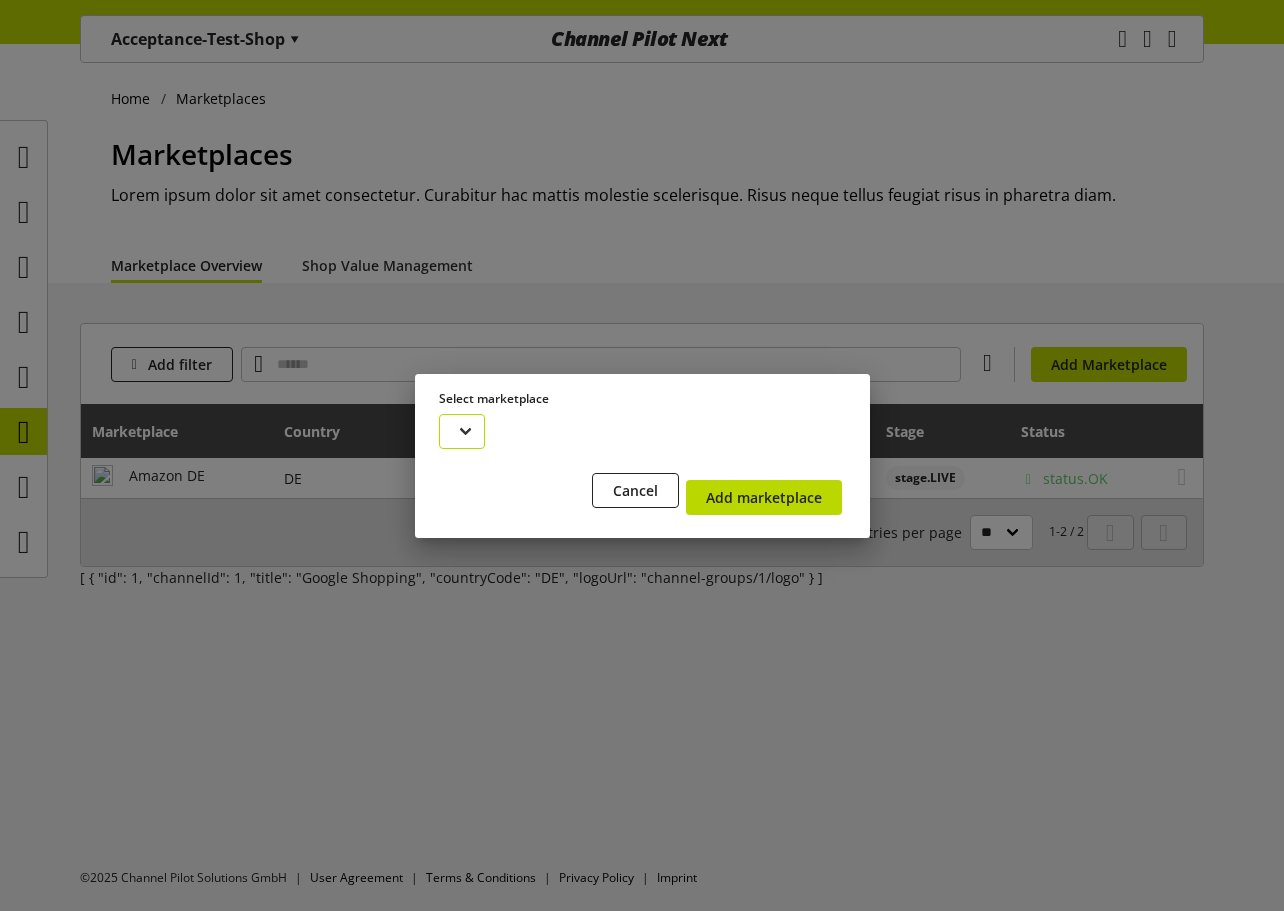 click at bounding box center [462, 431] 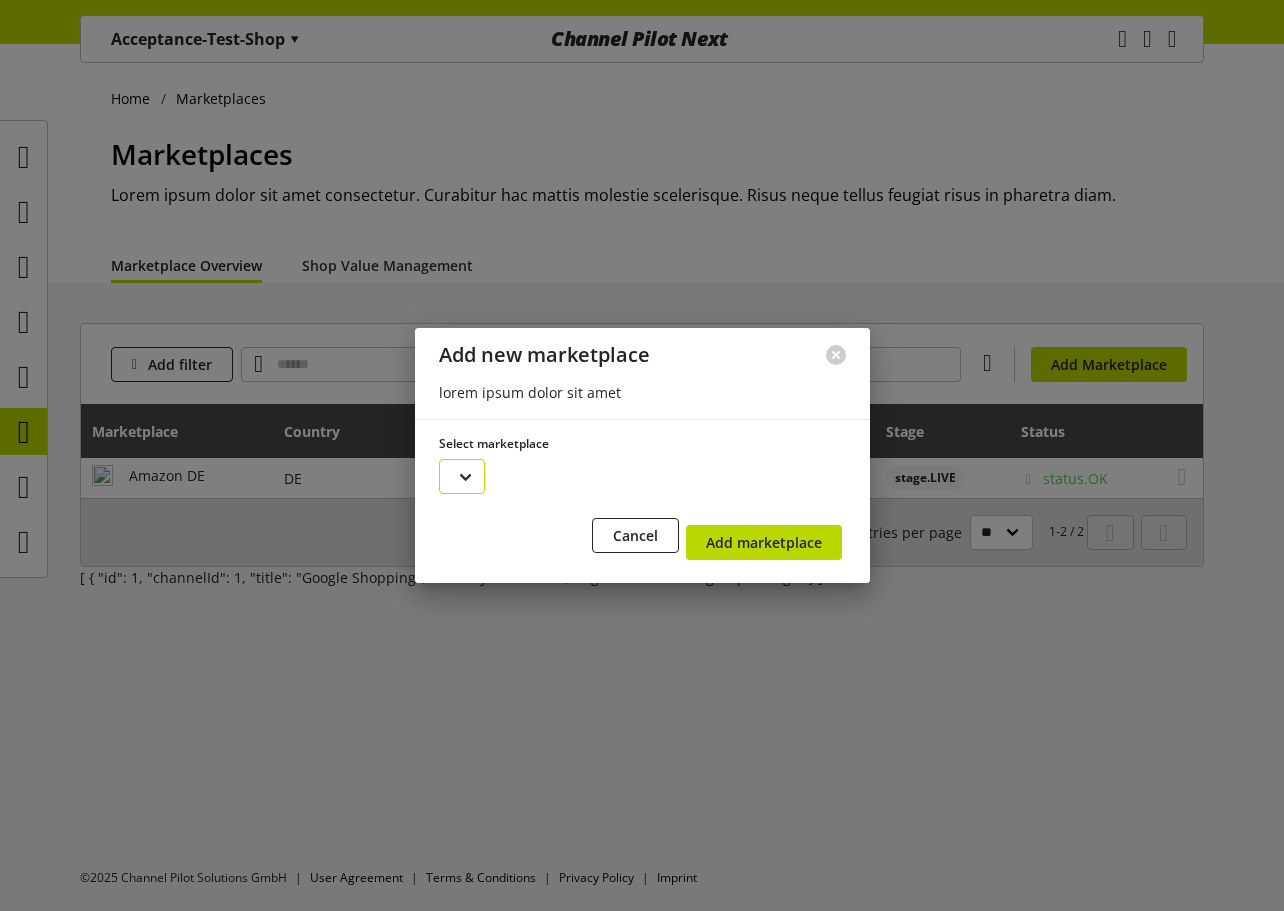 click at bounding box center [462, 476] 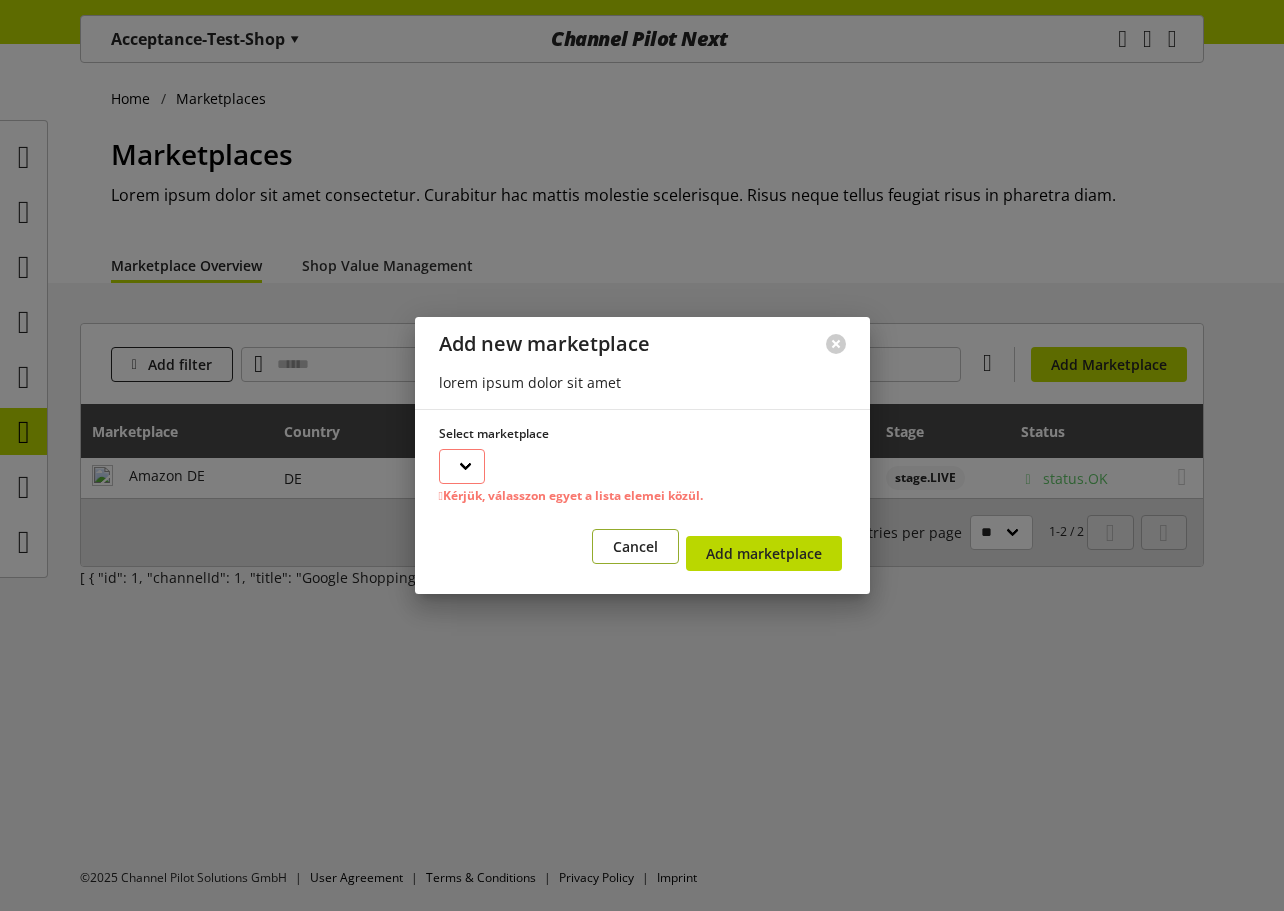 type 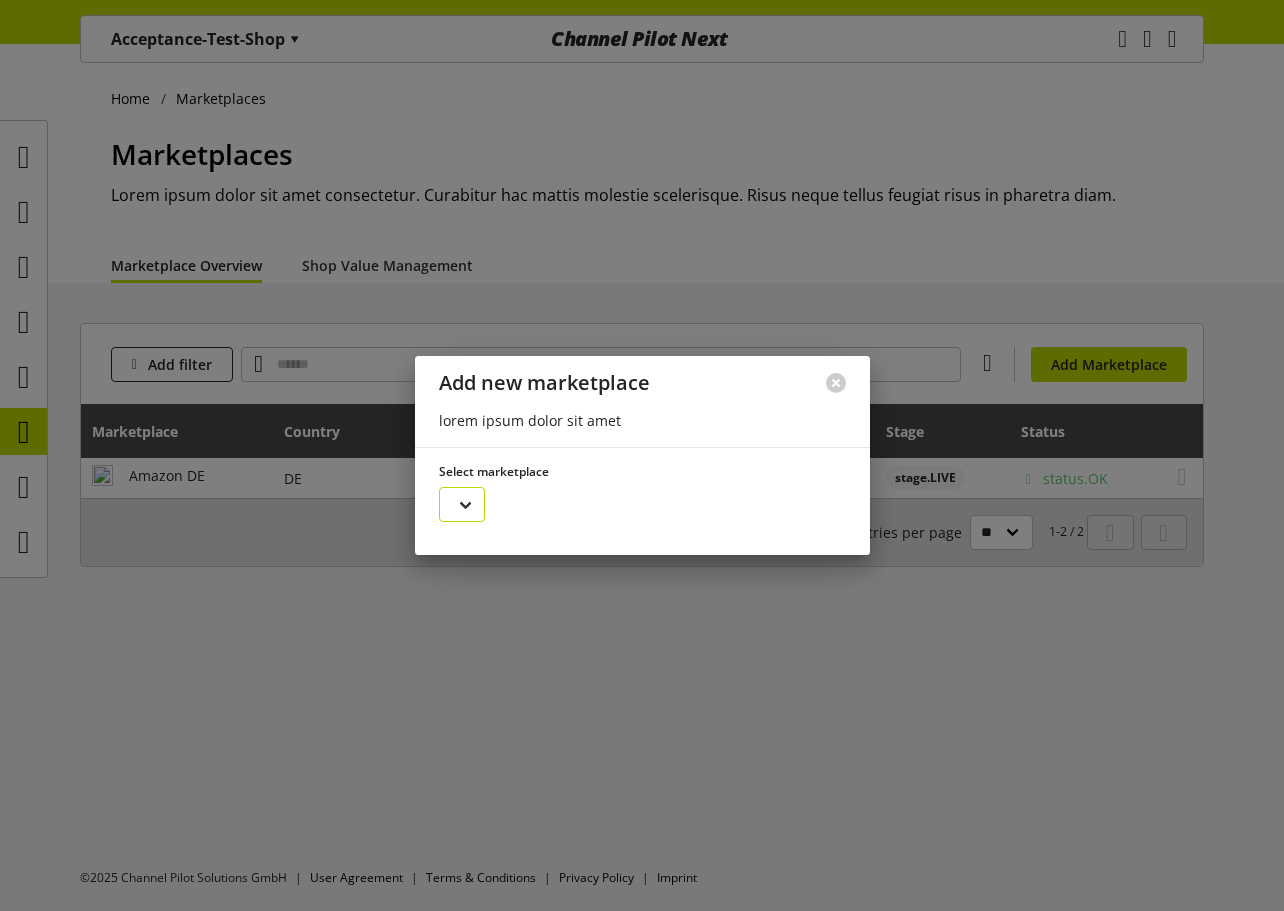 click at bounding box center [462, 504] 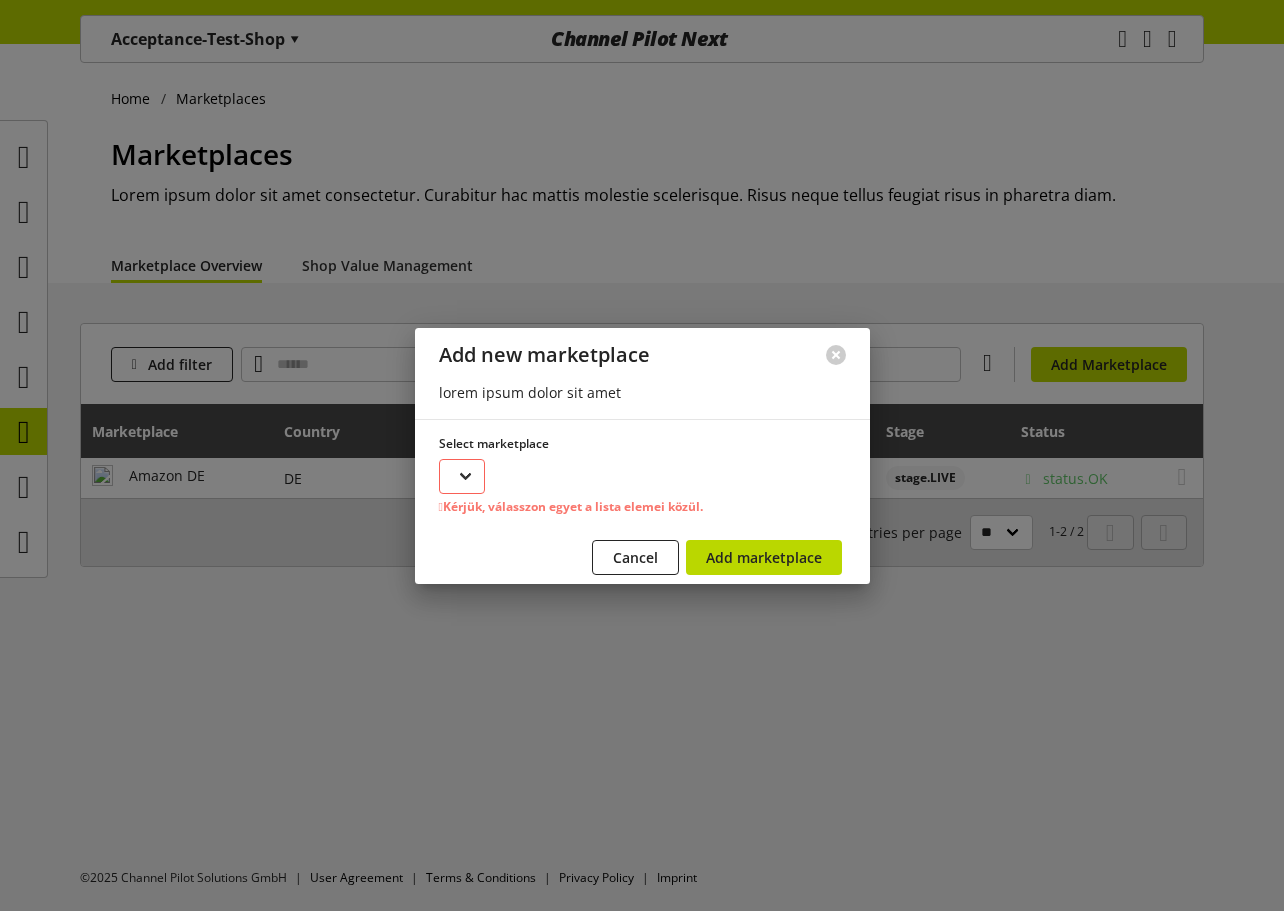 click at bounding box center (462, 476) 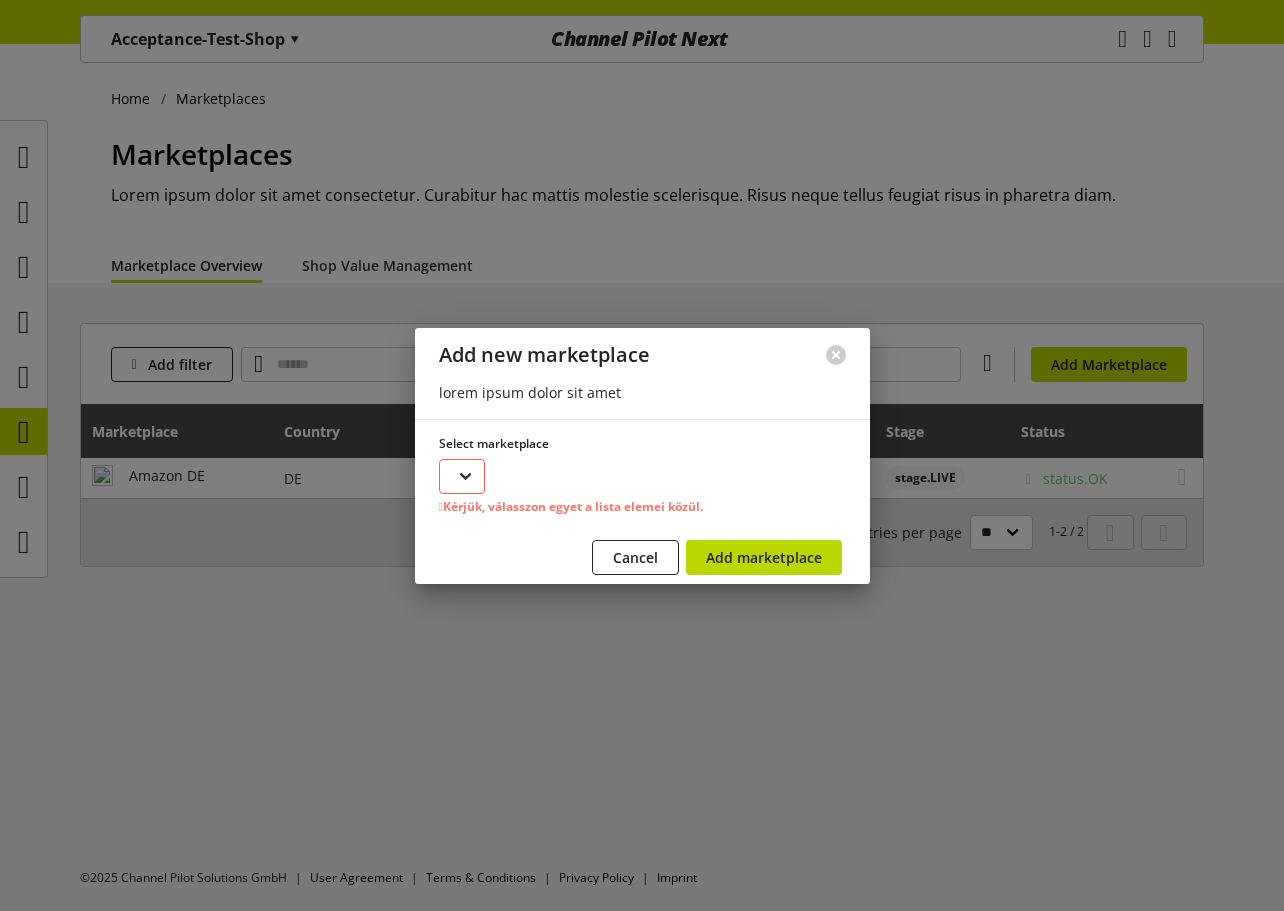 click on "**********" at bounding box center (462, 476) 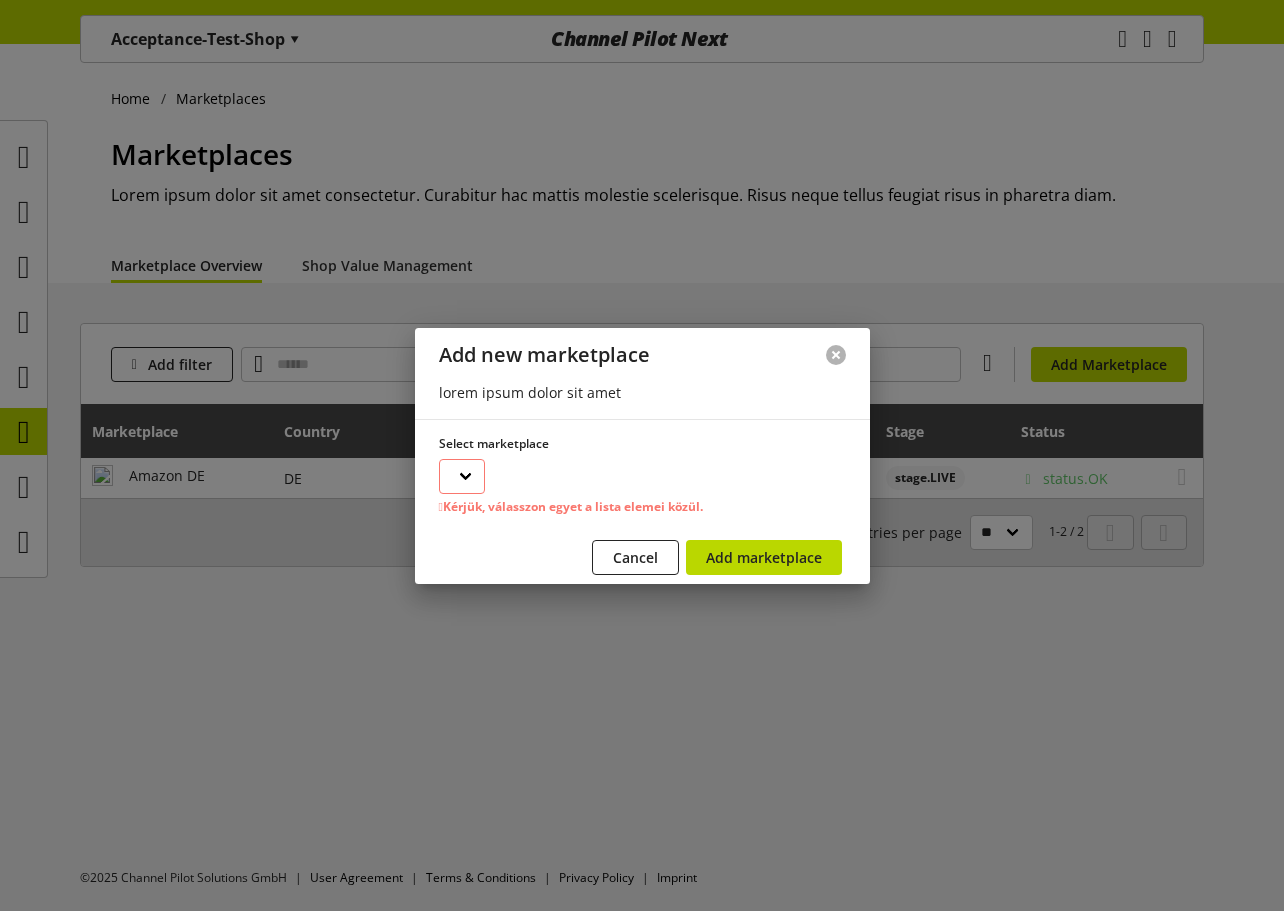click at bounding box center (836, 355) 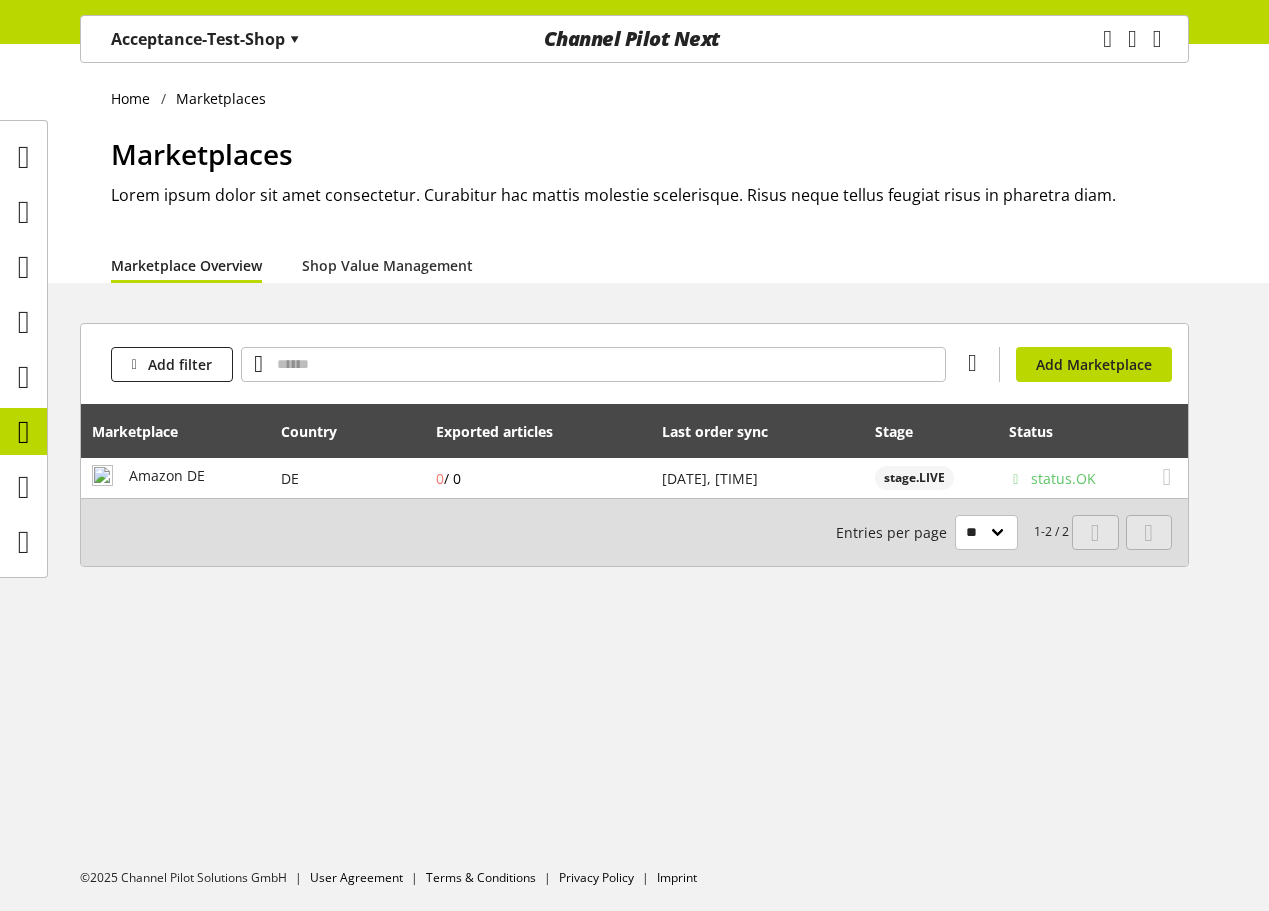 click on "Add filter You don't have permission to add a marketplace. Add Marketplace" at bounding box center (634, 364) 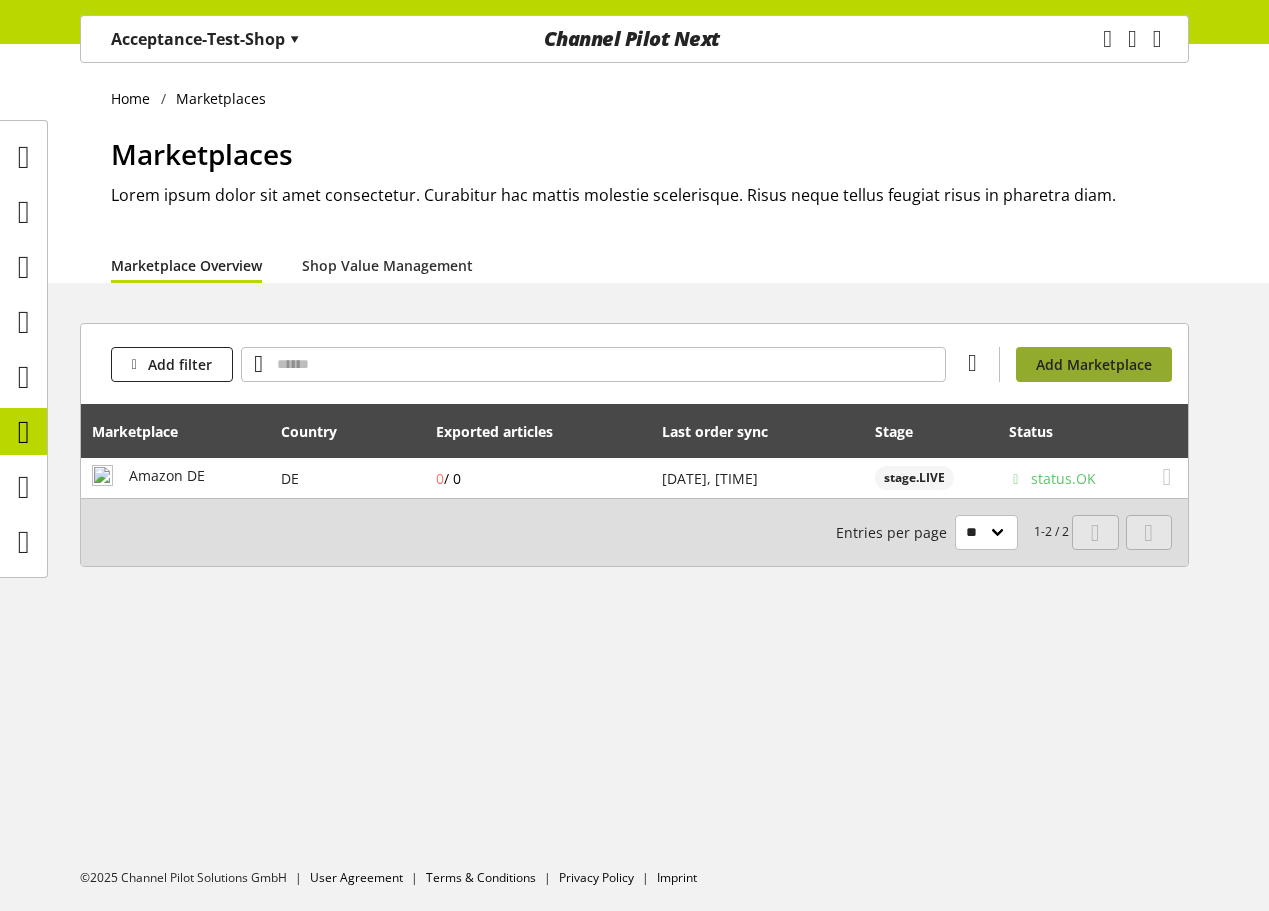 click on "Add Marketplace" at bounding box center [1094, 364] 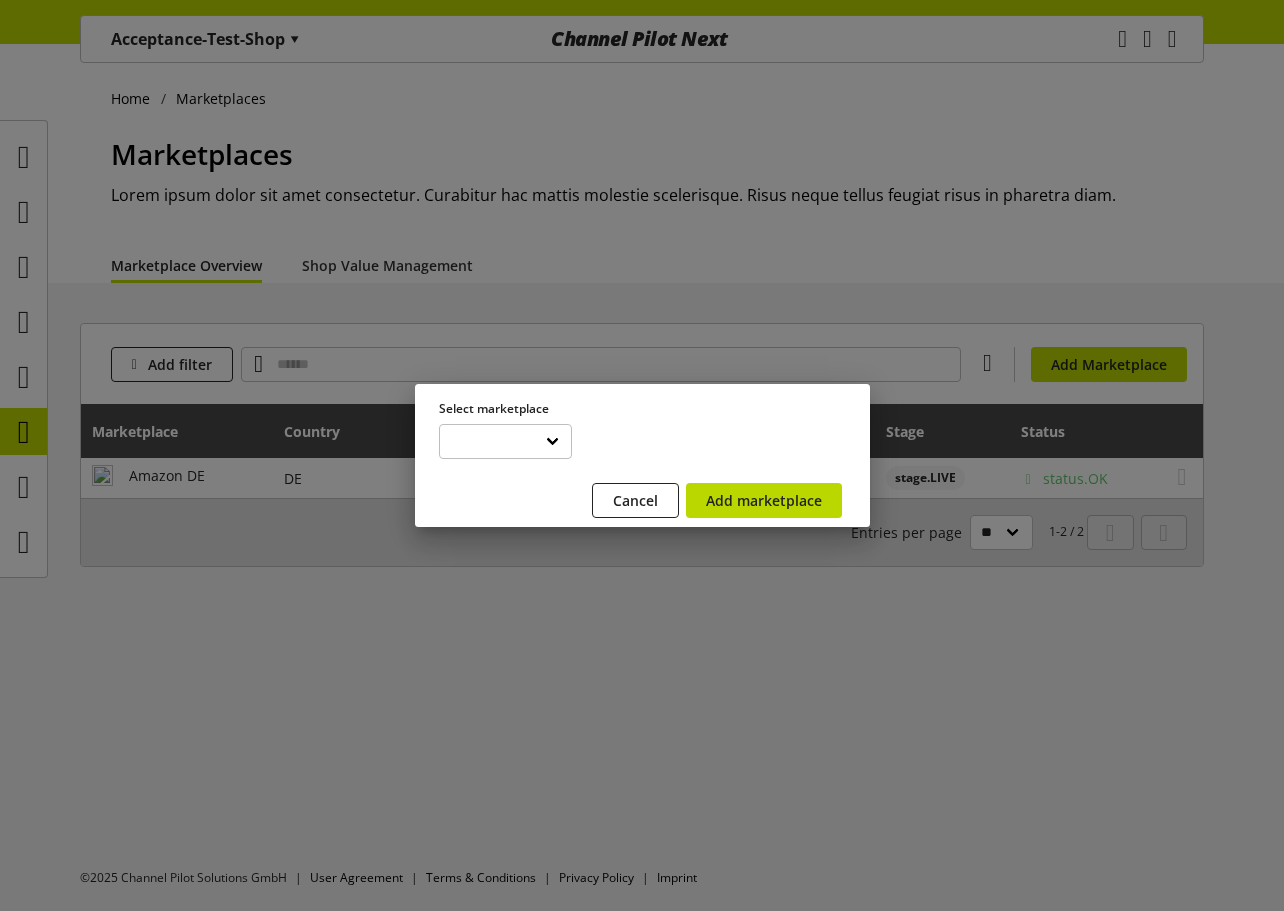 click at bounding box center [642, 455] 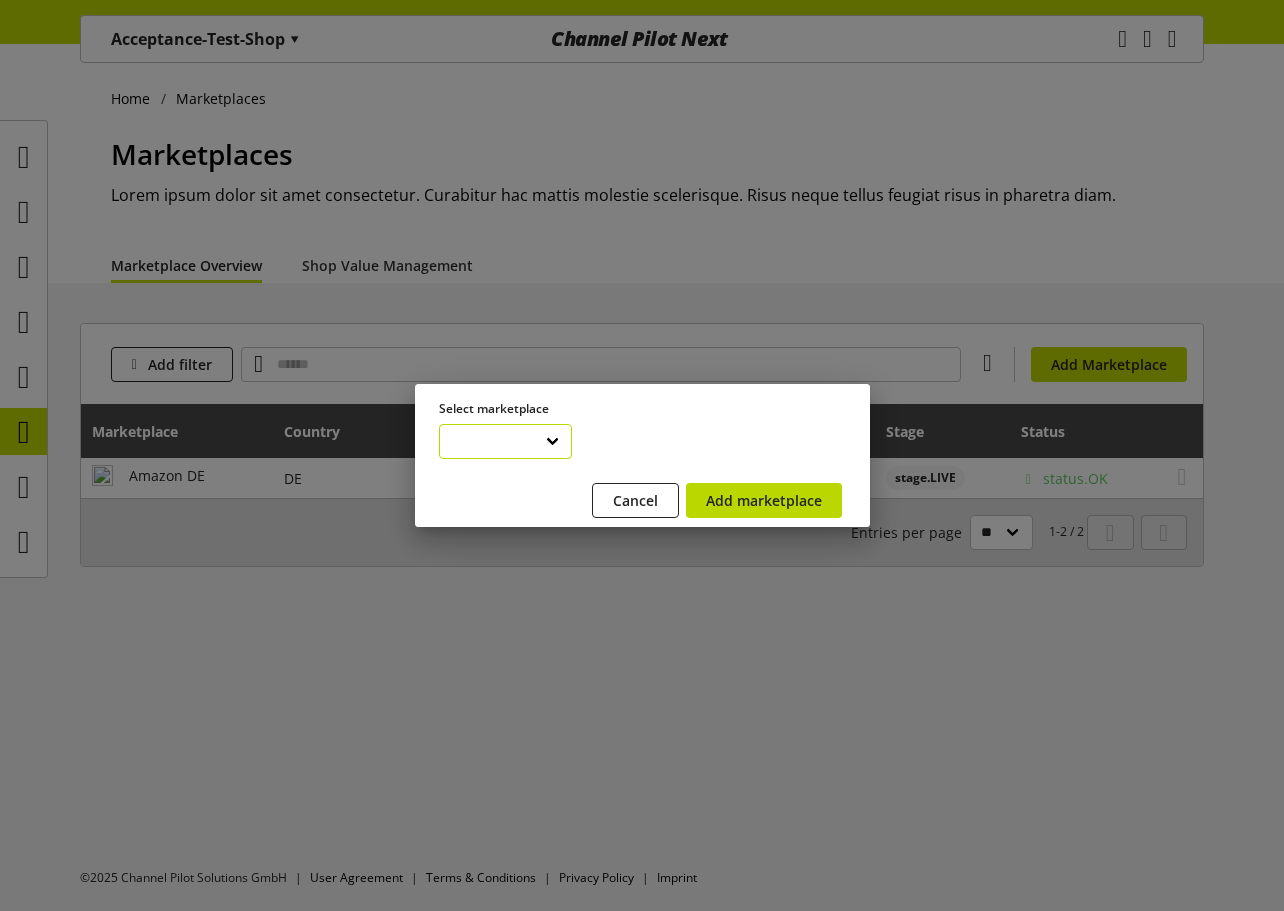 click on "**********" at bounding box center [642, 429] 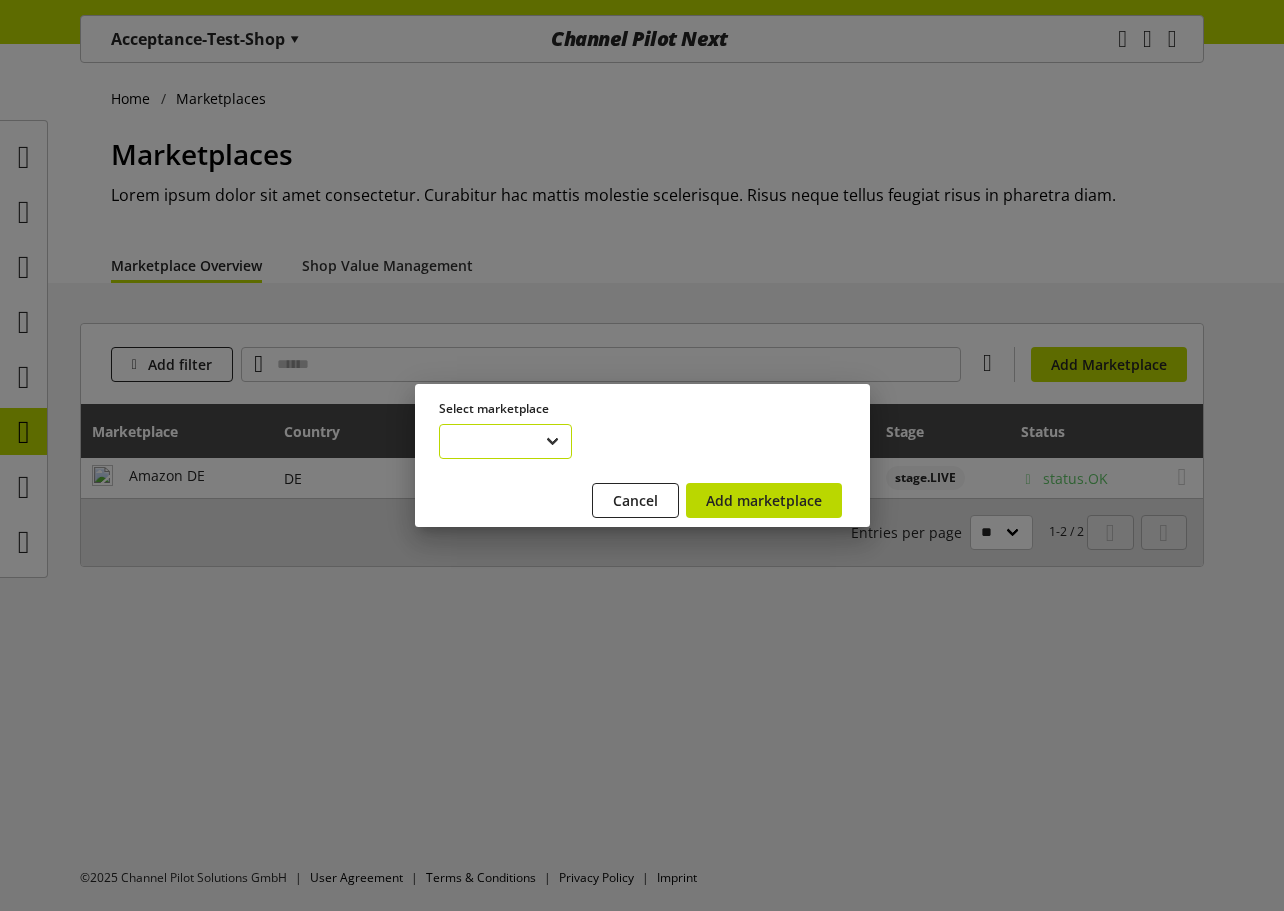 click on "**********" at bounding box center [506, 441] 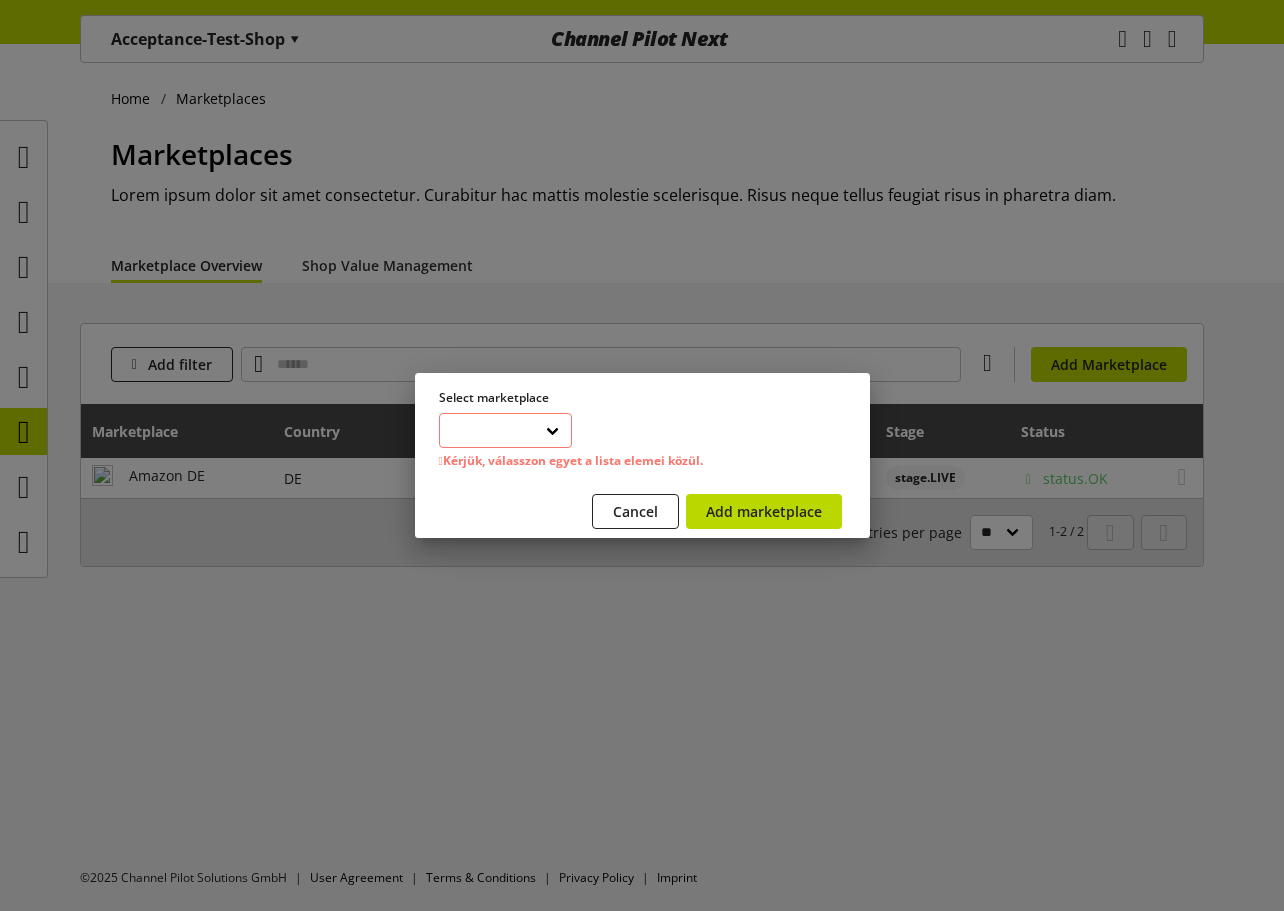 click at bounding box center (642, 455) 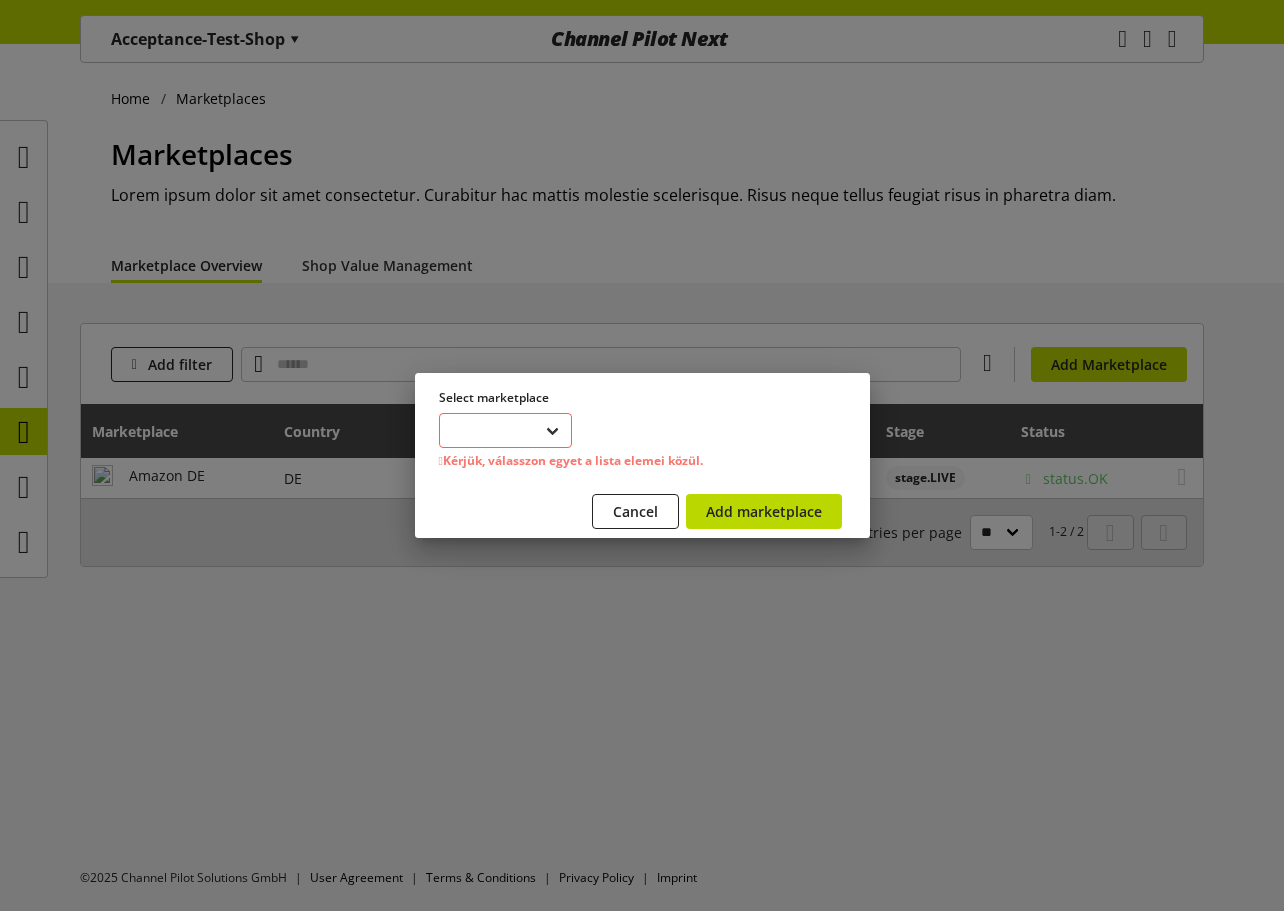 drag, startPoint x: 524, startPoint y: 424, endPoint x: 522, endPoint y: 447, distance: 23.086792 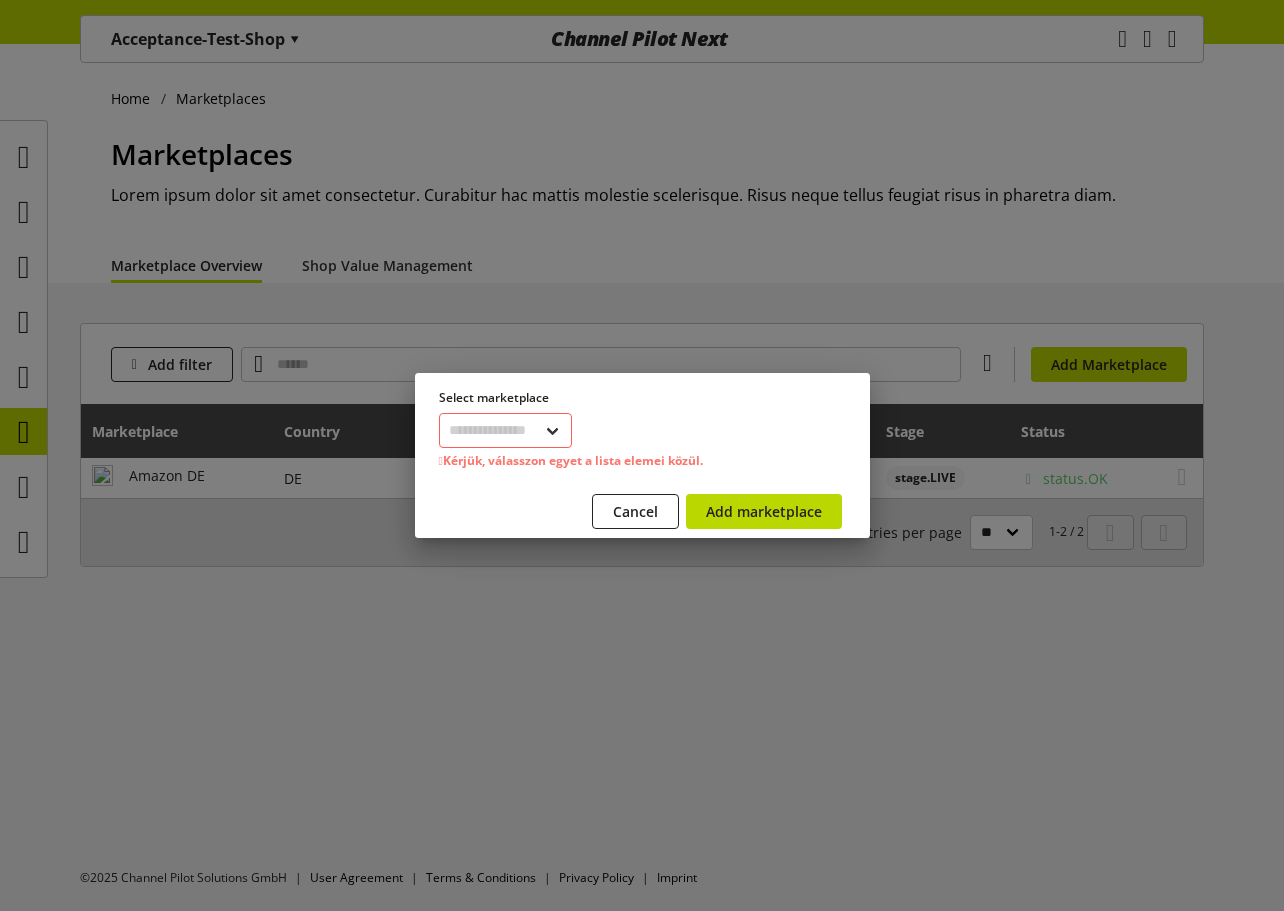 click on "**********" at bounding box center [506, 430] 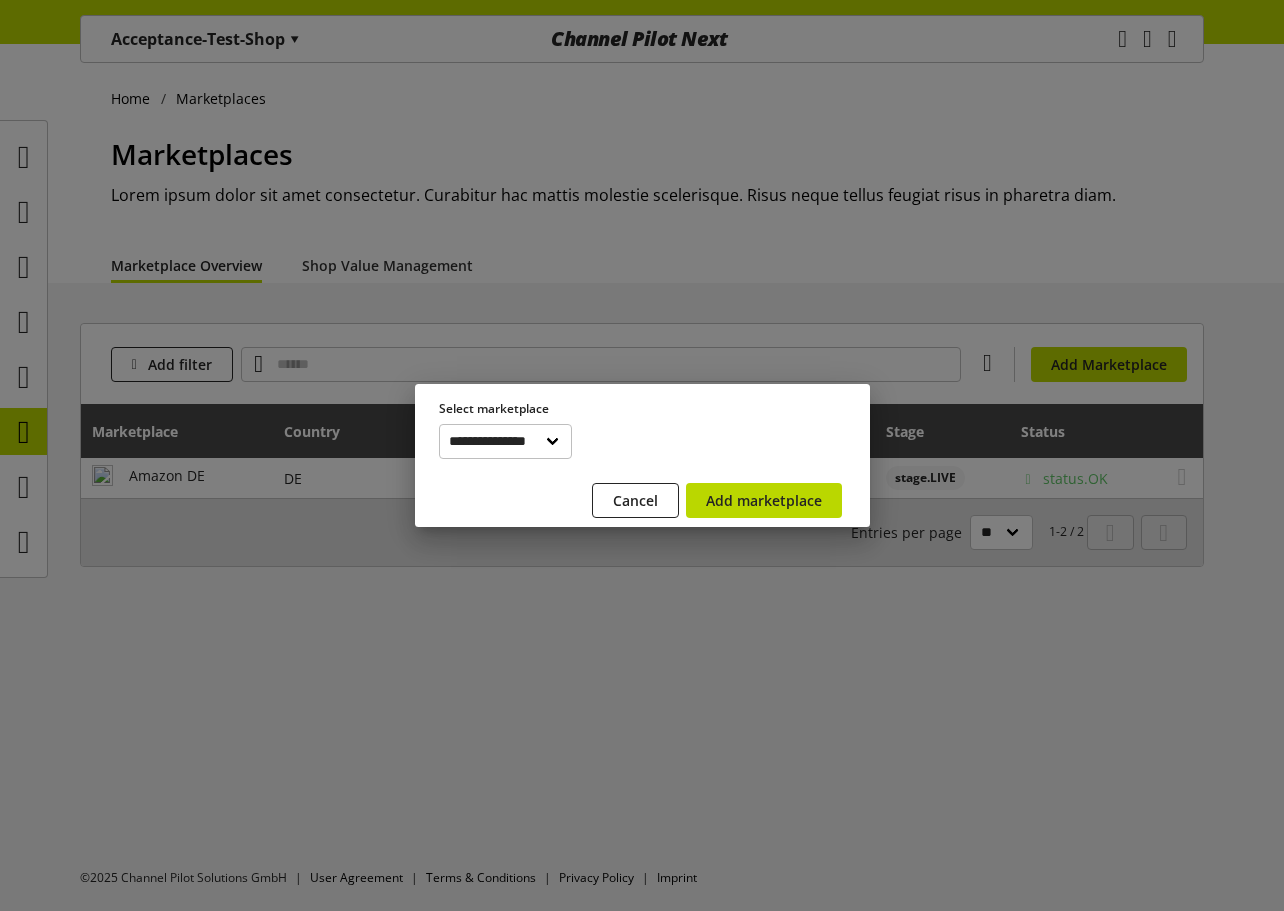 click at bounding box center [642, 455] 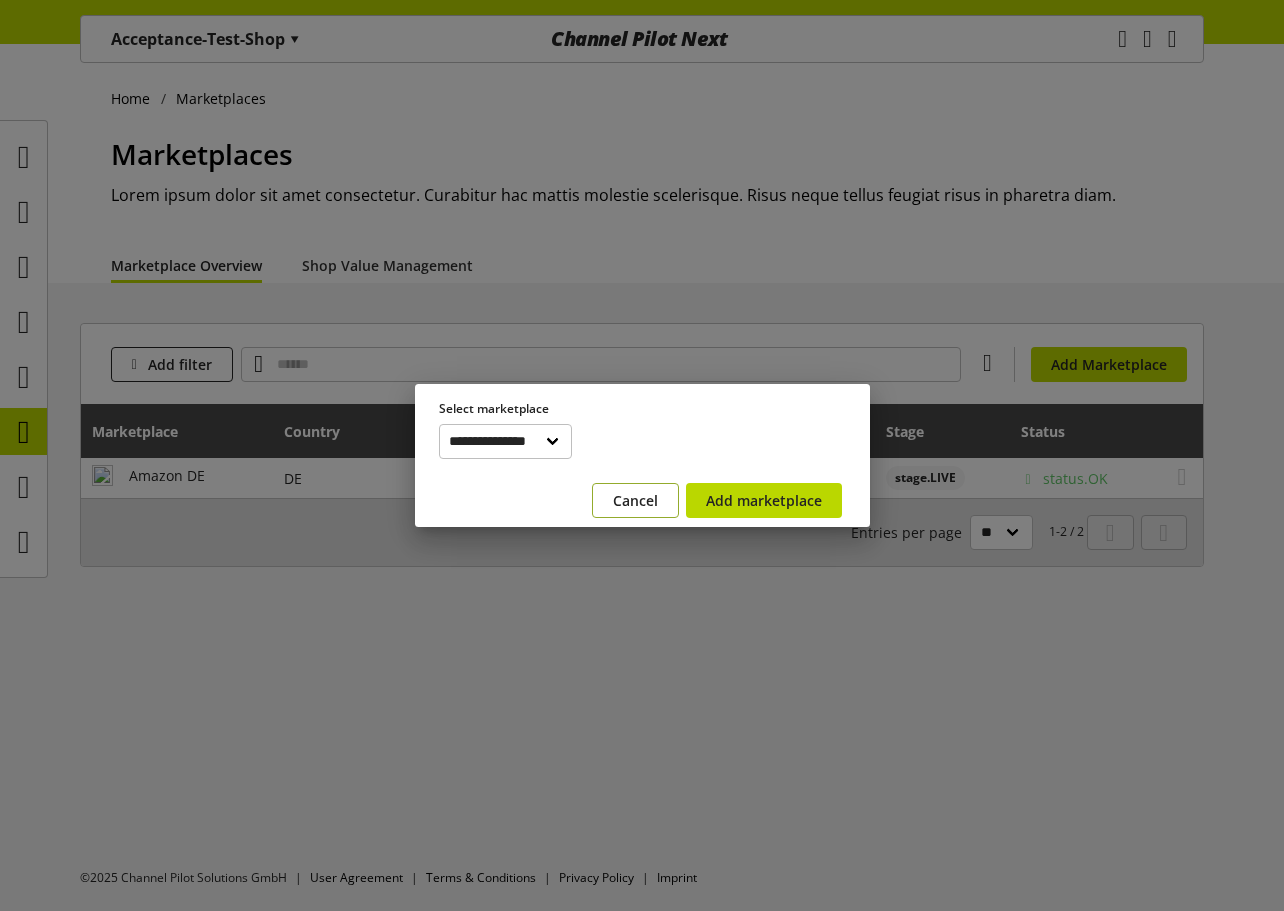 click on "Cancel" at bounding box center [635, 500] 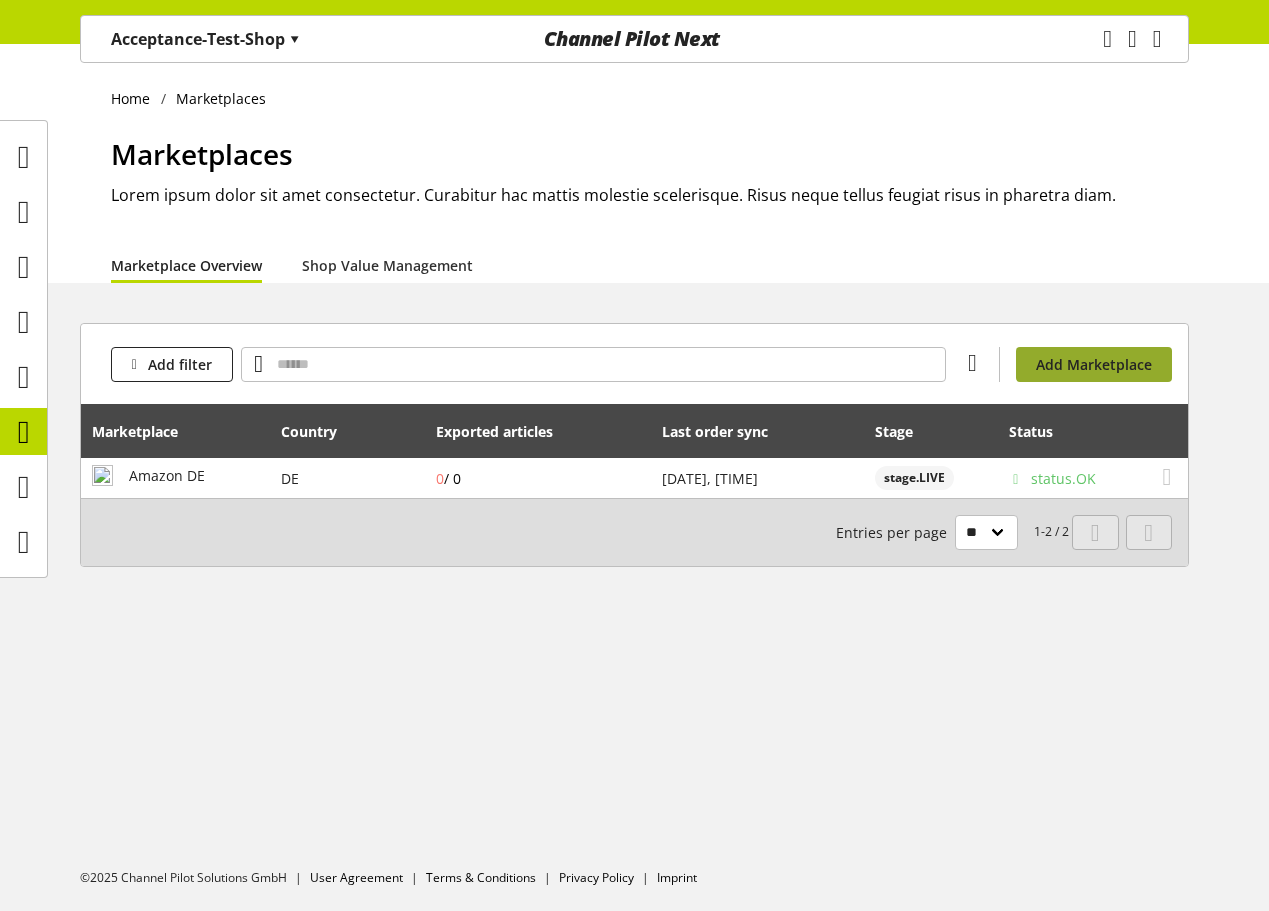 click on "Add Marketplace" at bounding box center [1094, 364] 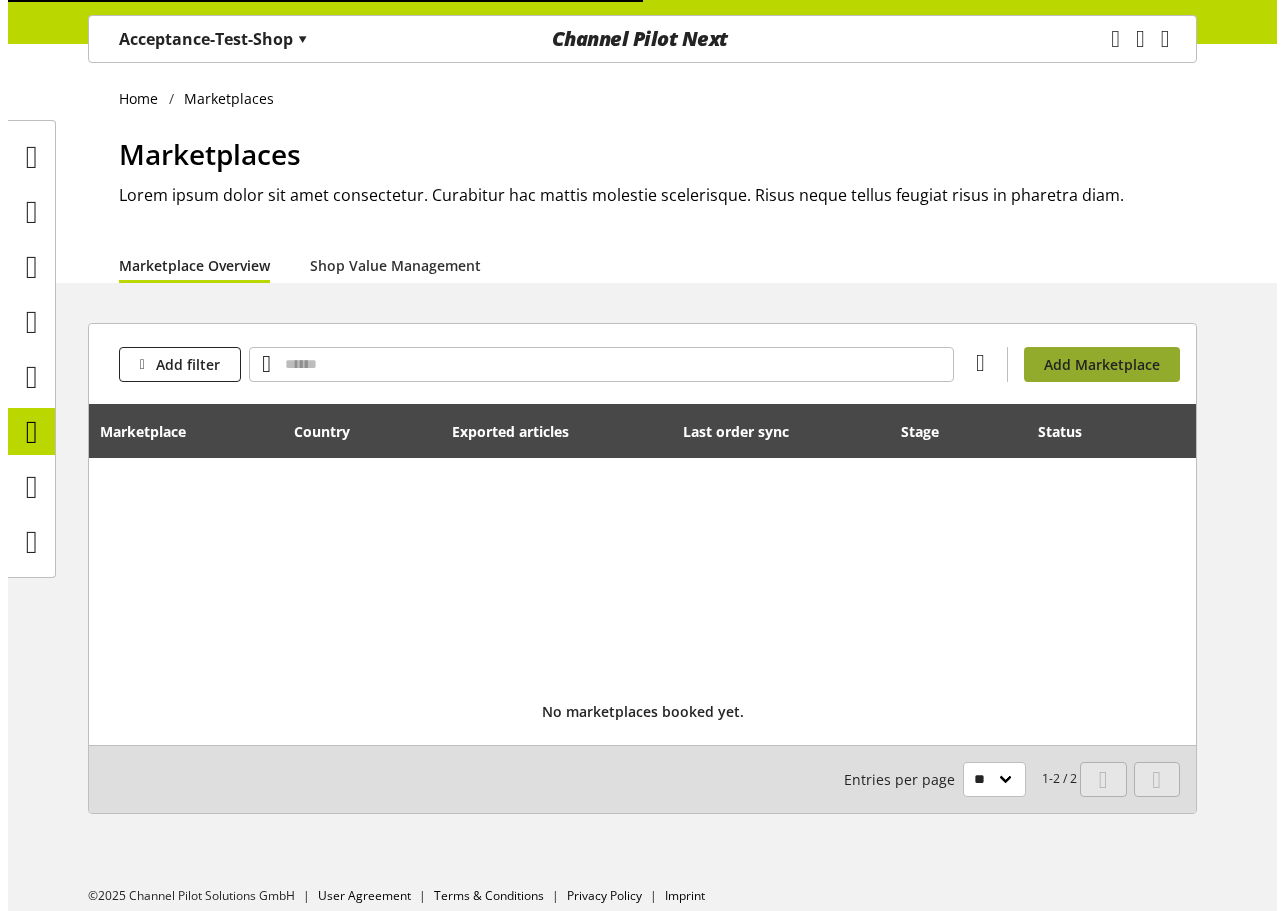 scroll, scrollTop: 0, scrollLeft: 0, axis: both 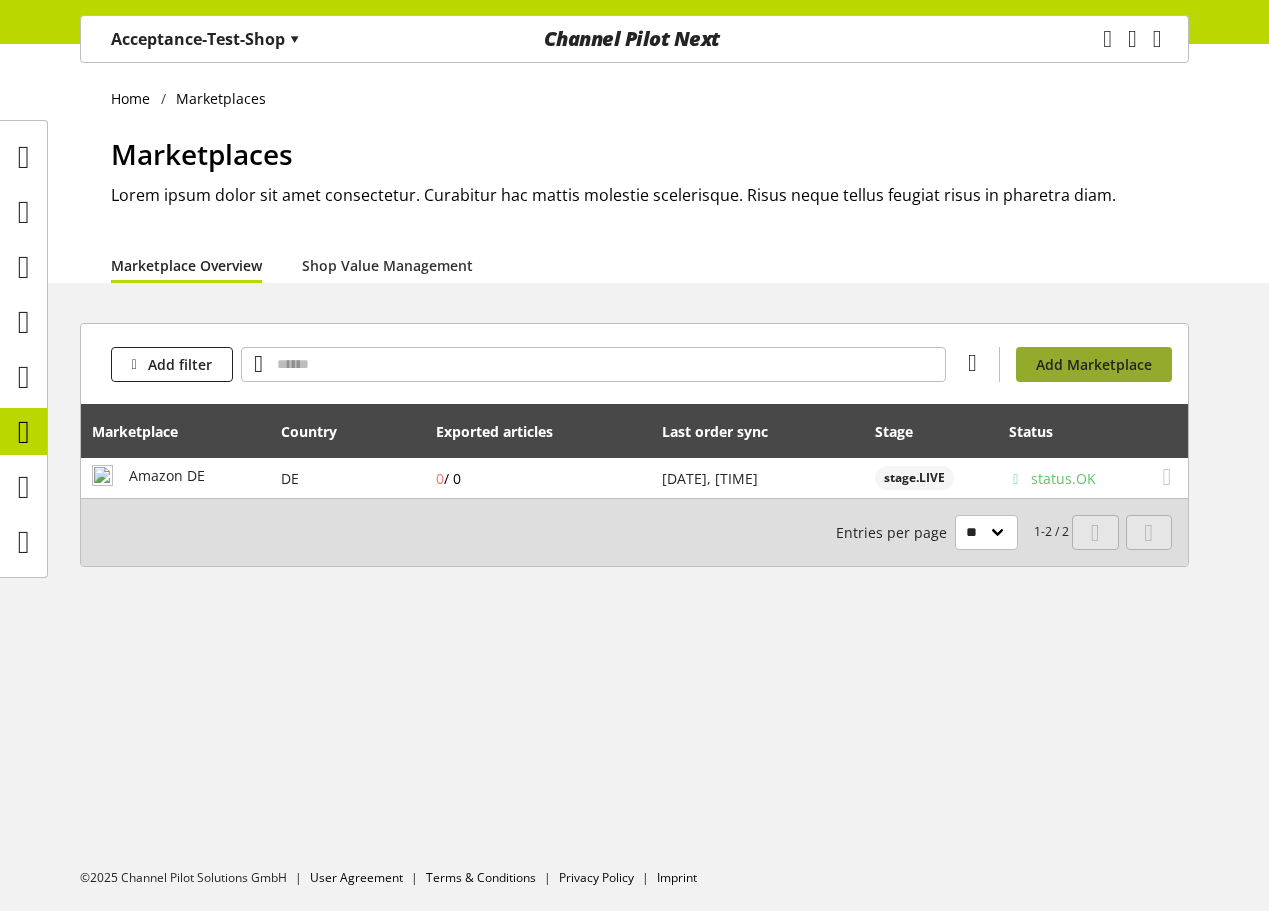 click on "Add Marketplace" at bounding box center [1094, 364] 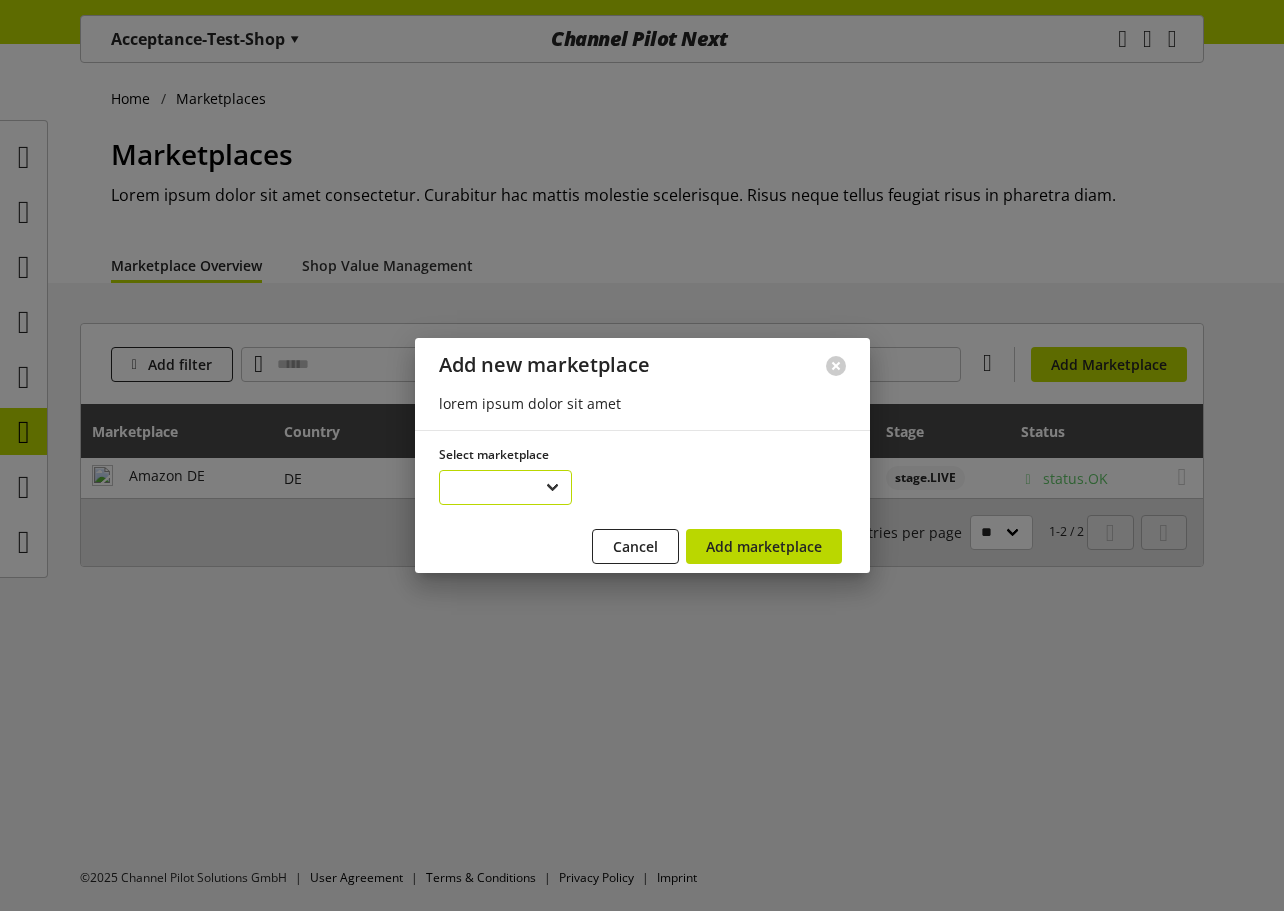 click on "**********" at bounding box center (506, 487) 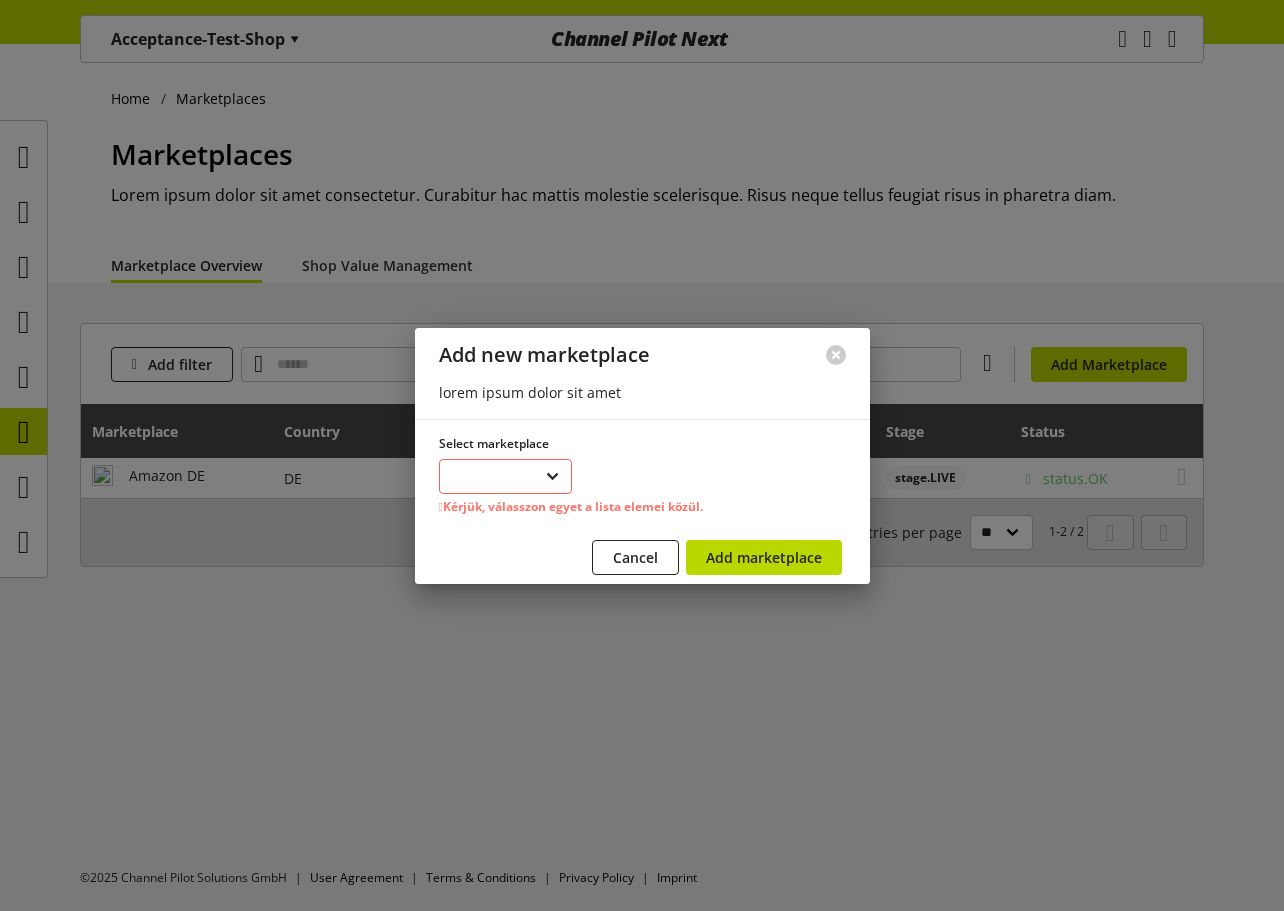 click on "**********" at bounding box center (506, 476) 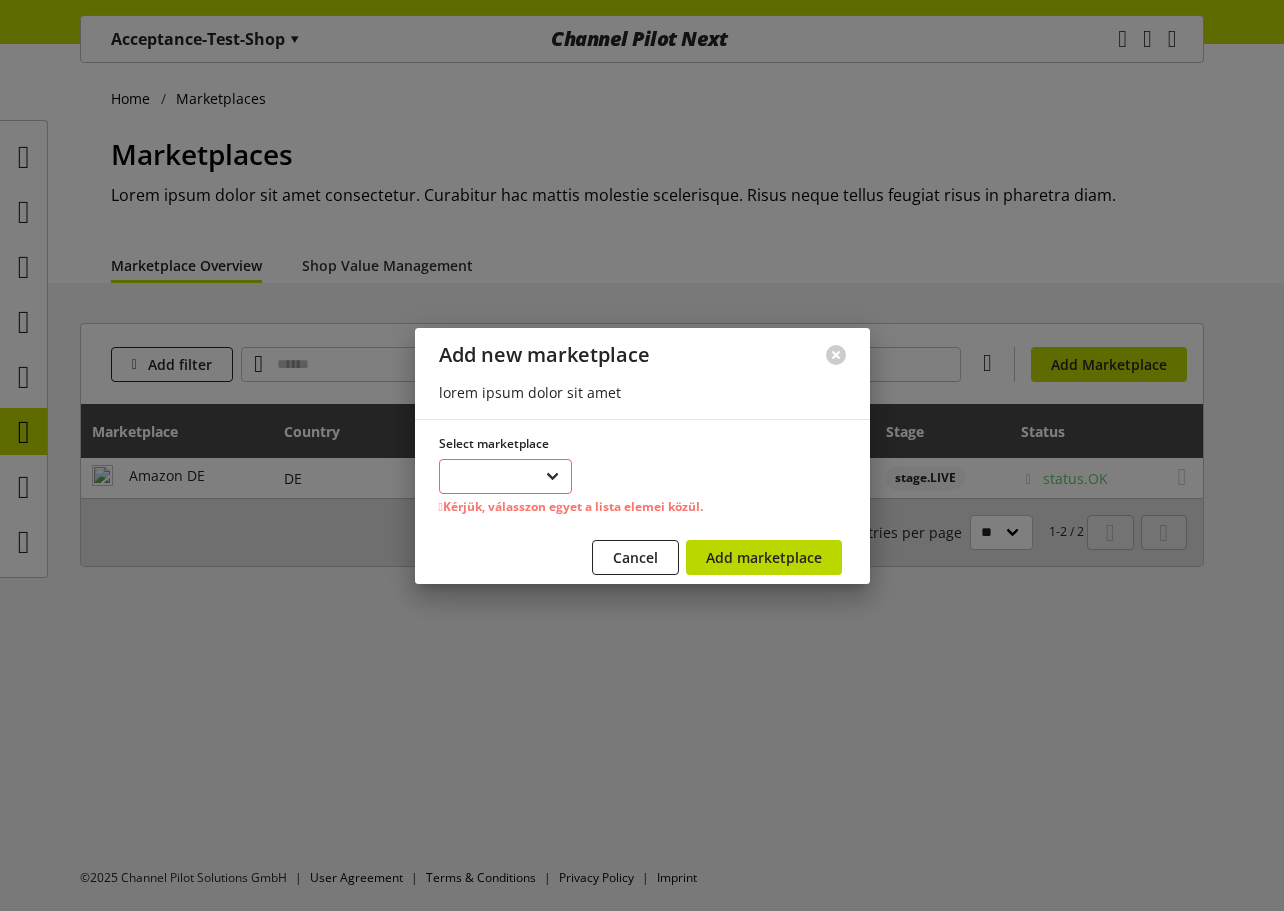 click on "**********" at bounding box center (506, 476) 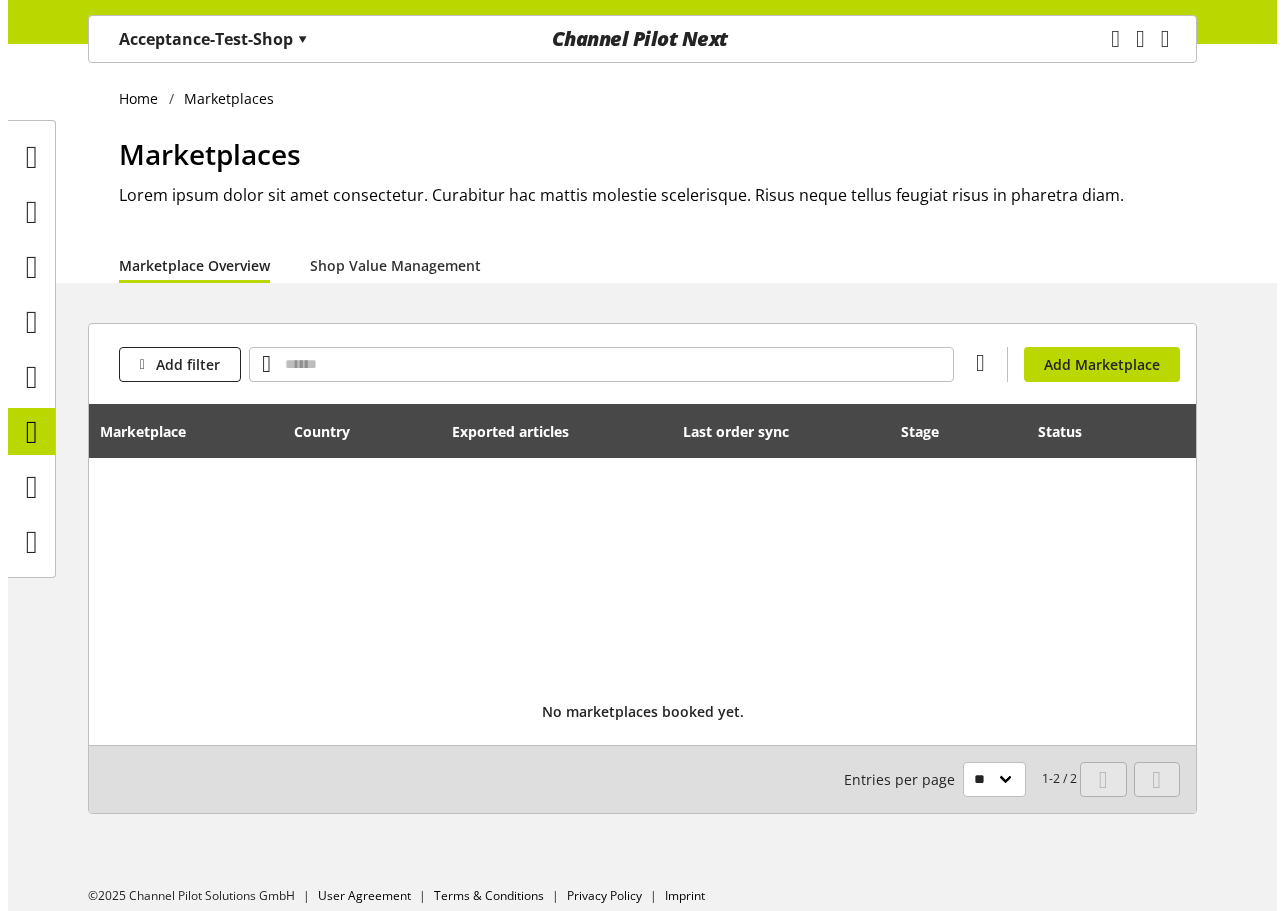 scroll, scrollTop: 0, scrollLeft: 0, axis: both 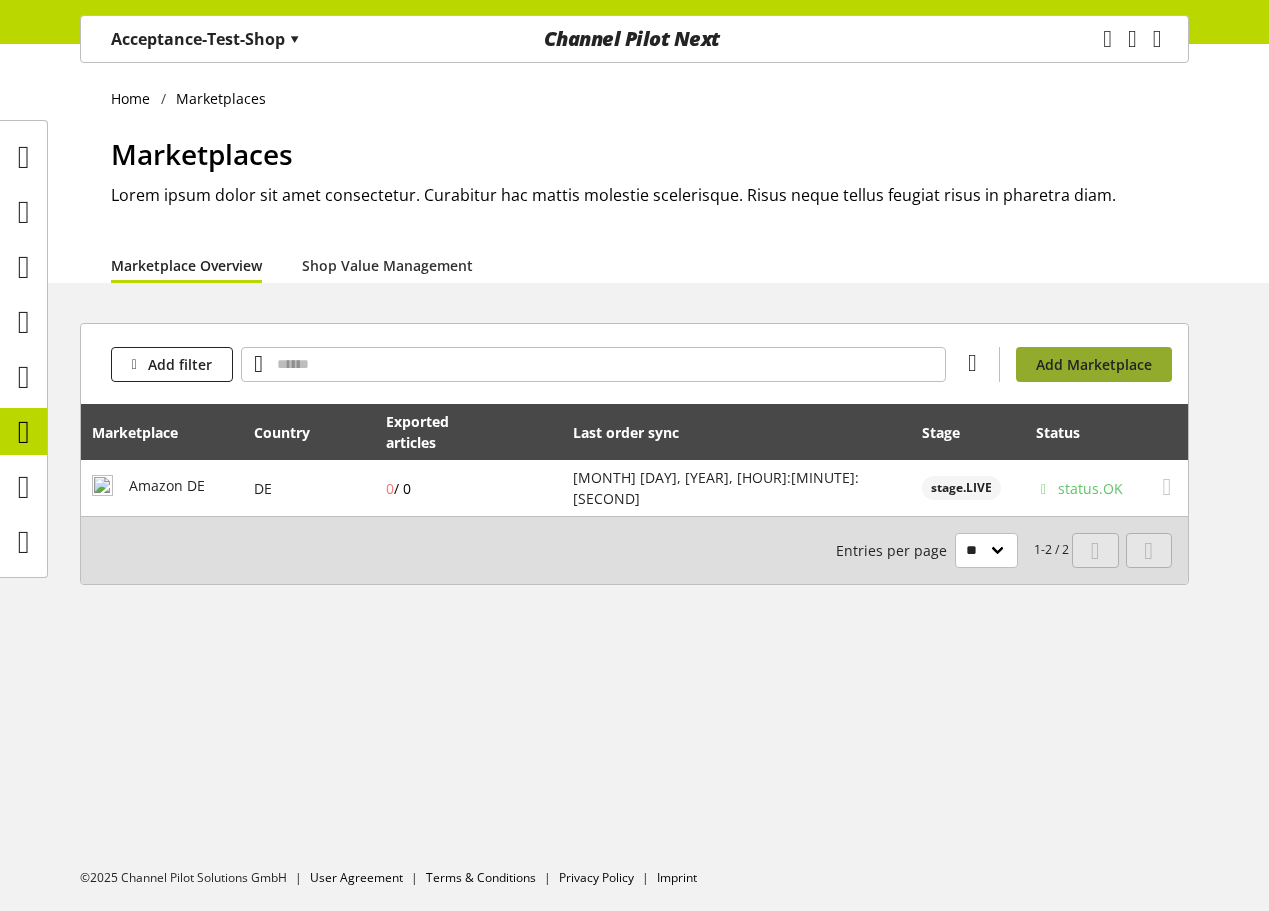 click on "Add Marketplace" at bounding box center [1094, 364] 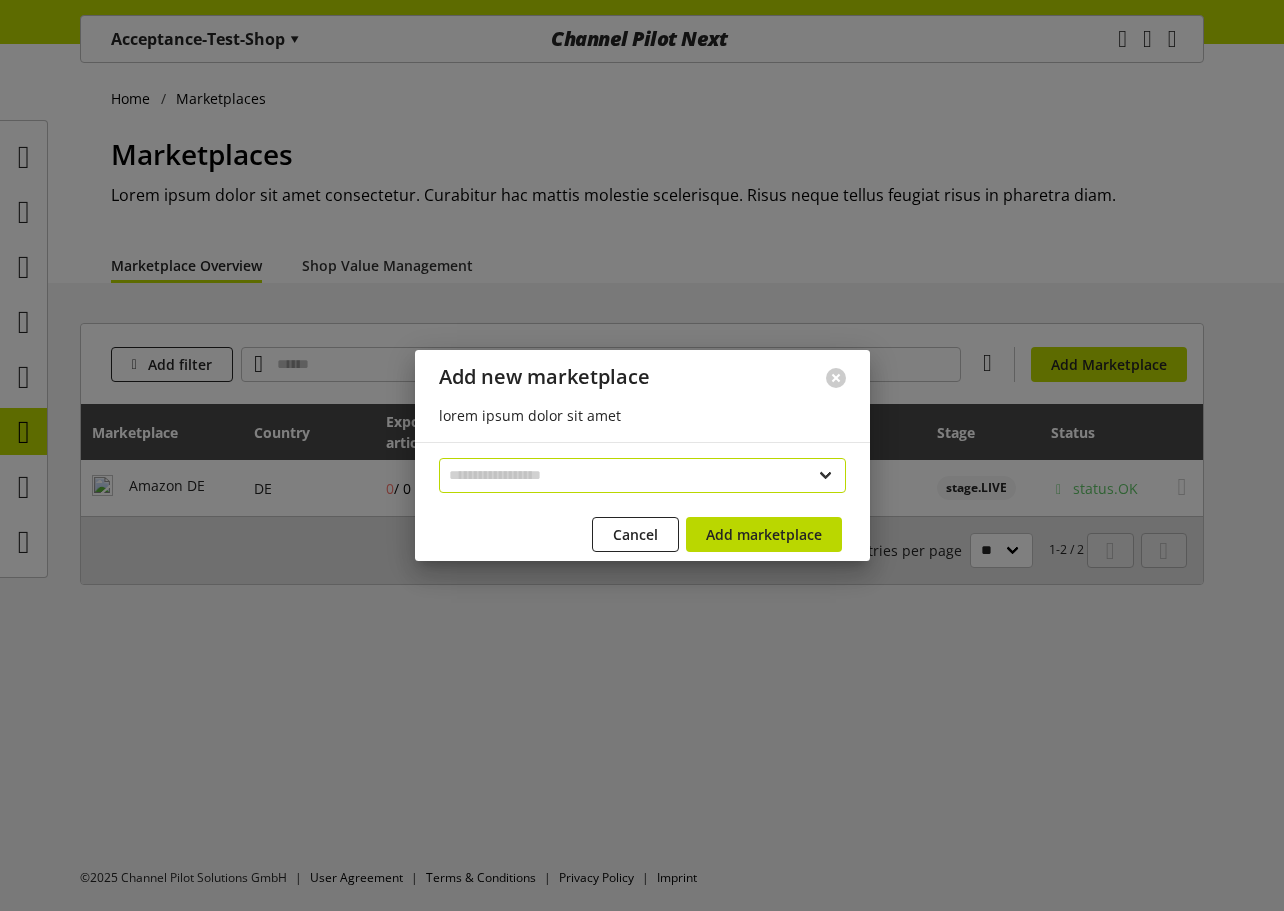 click on "**********" at bounding box center [642, 475] 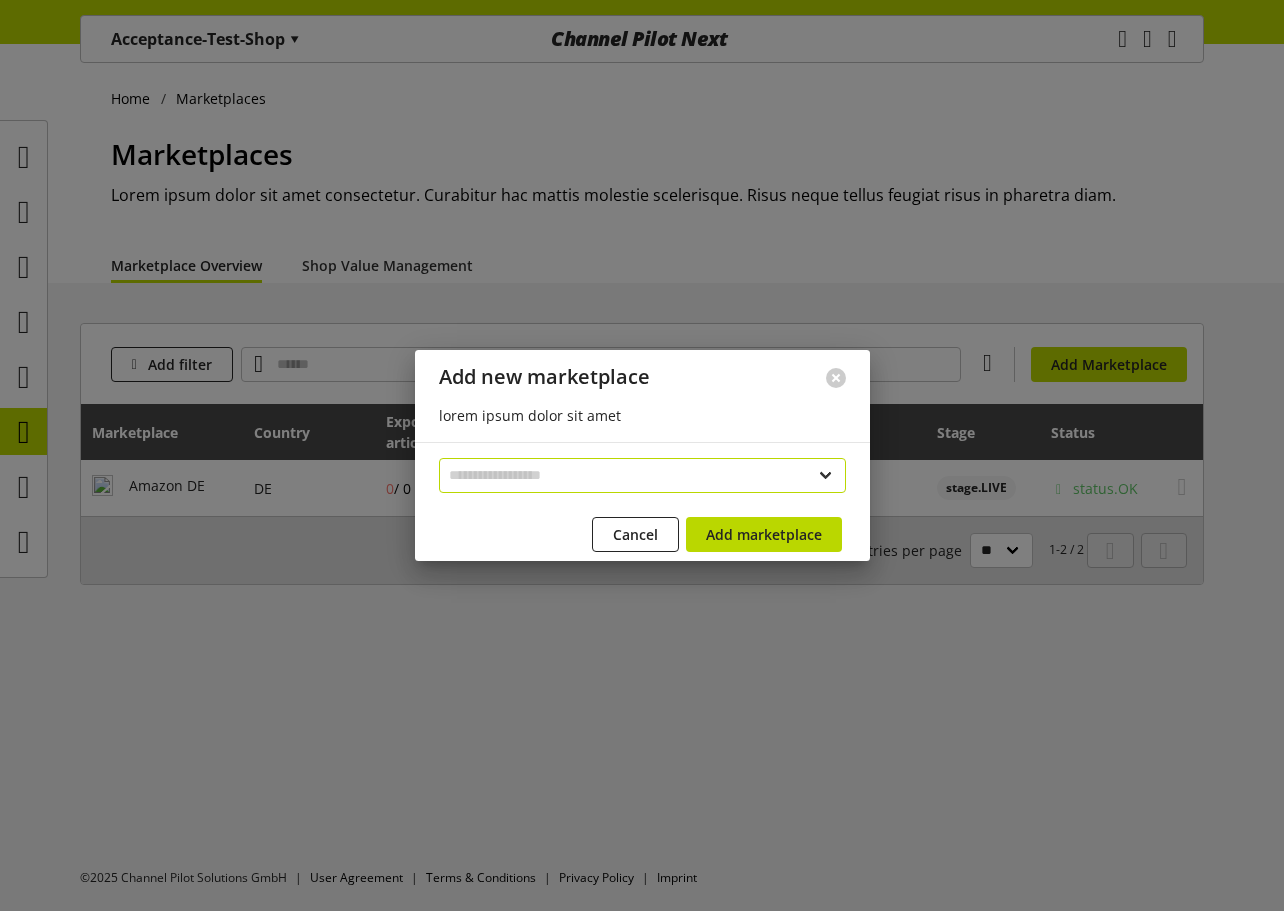 click on "**********" at bounding box center [642, 475] 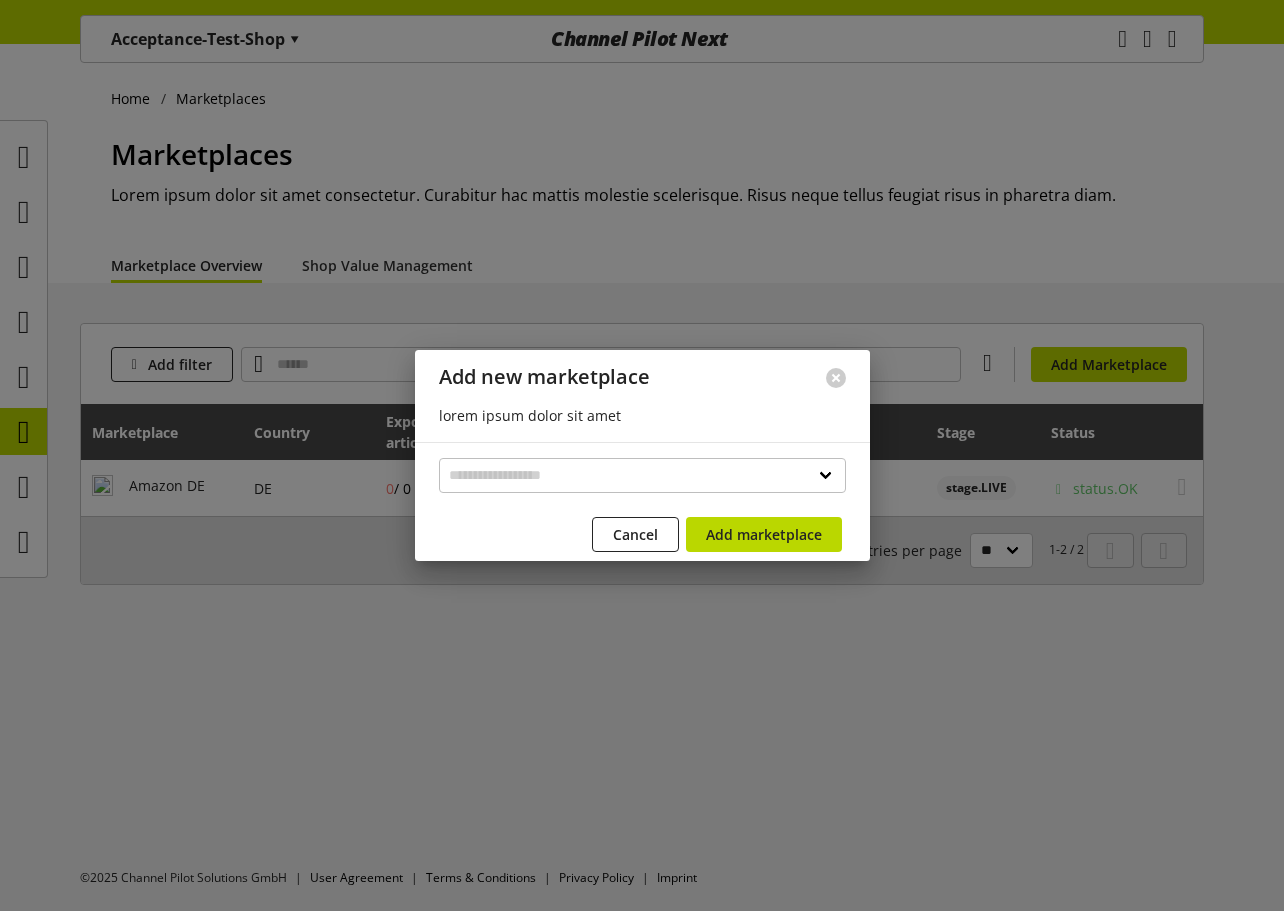 click at bounding box center [642, 455] 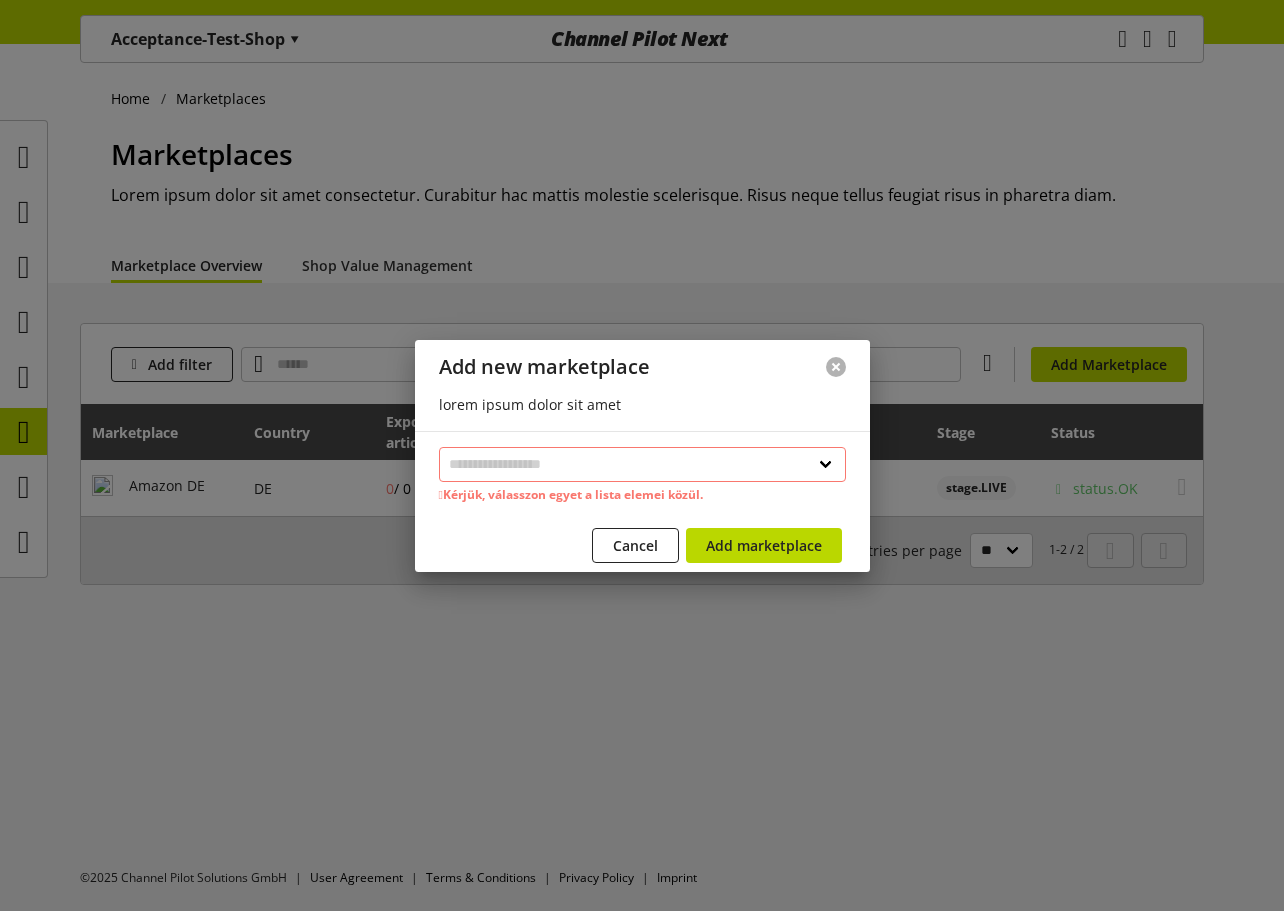 click at bounding box center [836, 367] 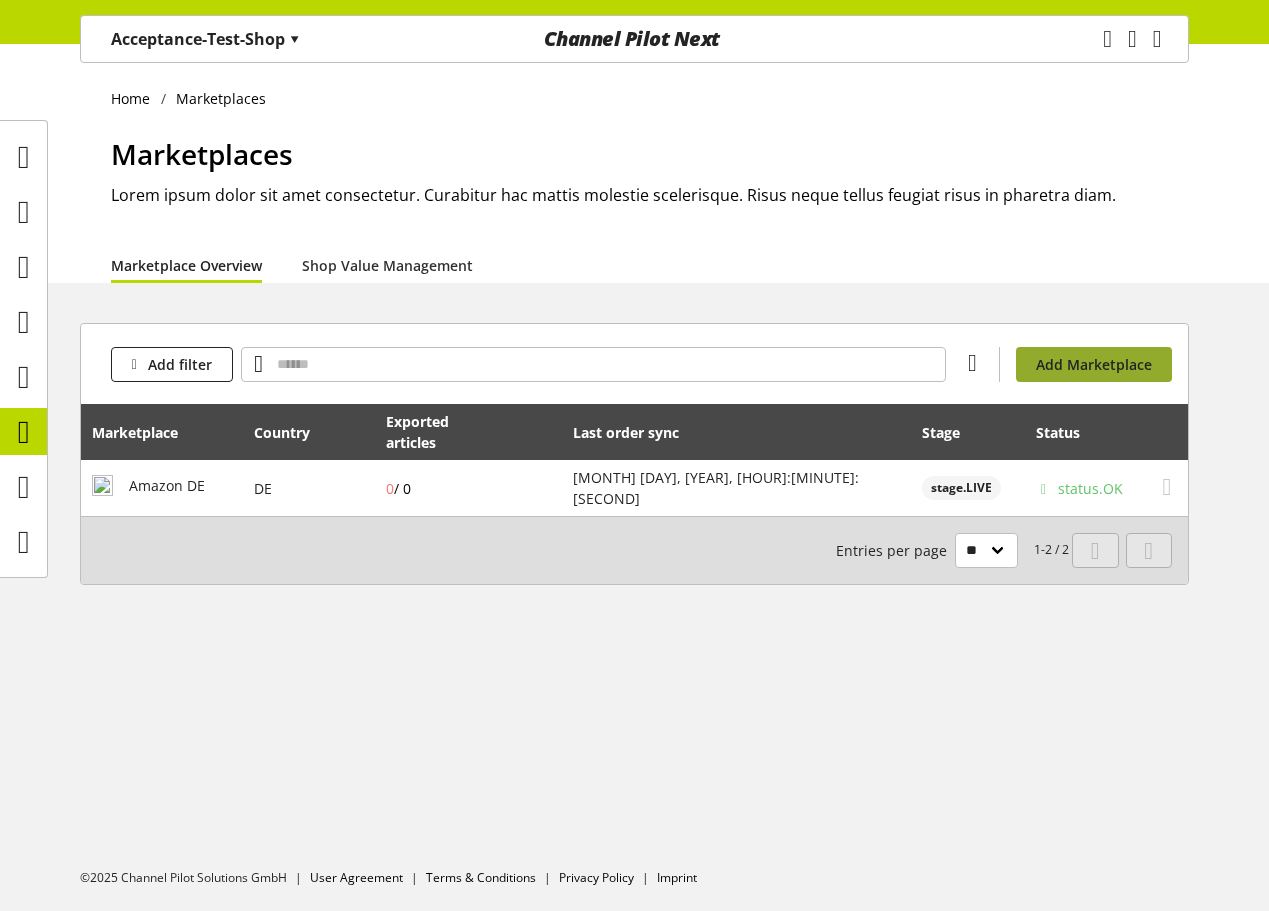 click on "Add Marketplace" at bounding box center (1094, 364) 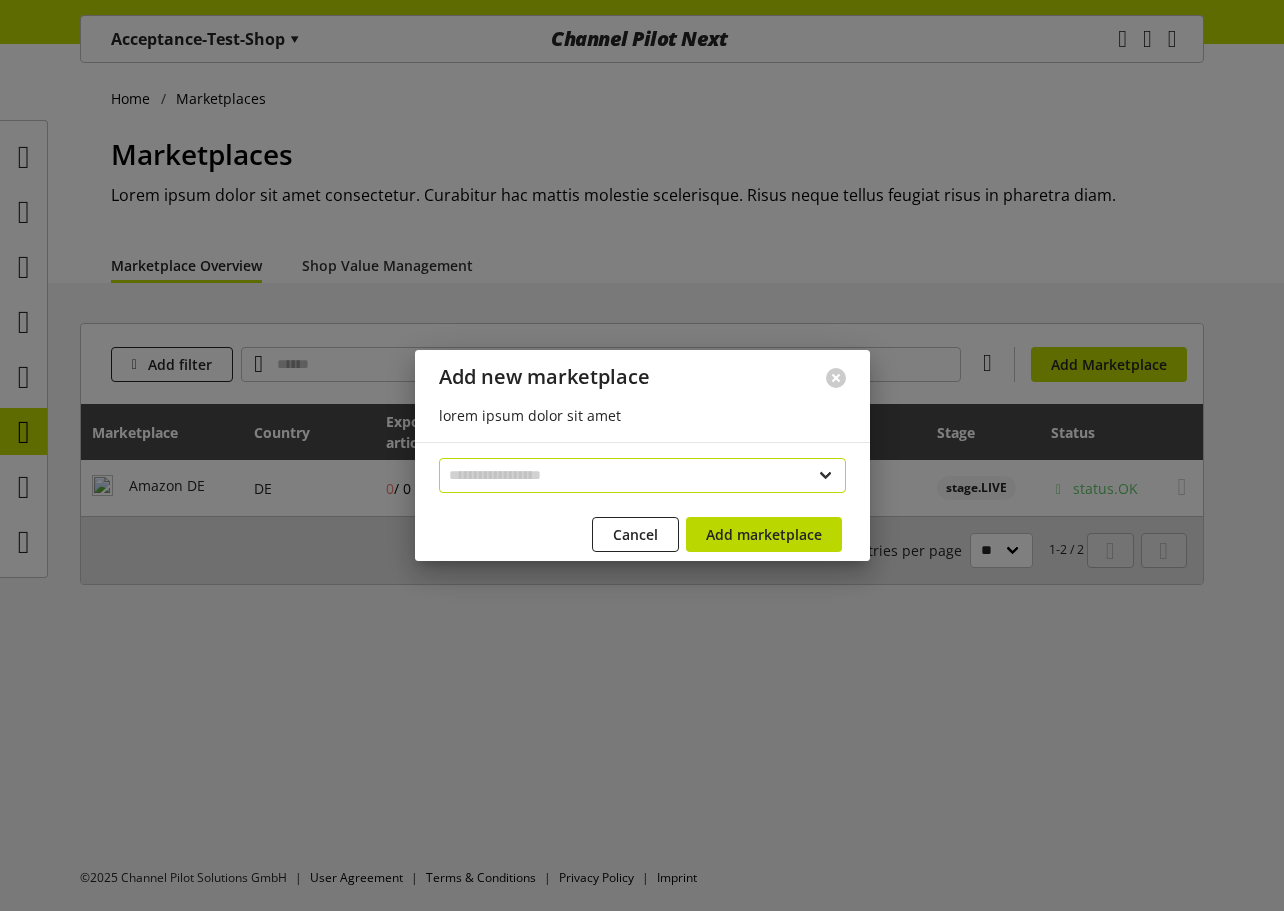 click on "**********" at bounding box center (642, 475) 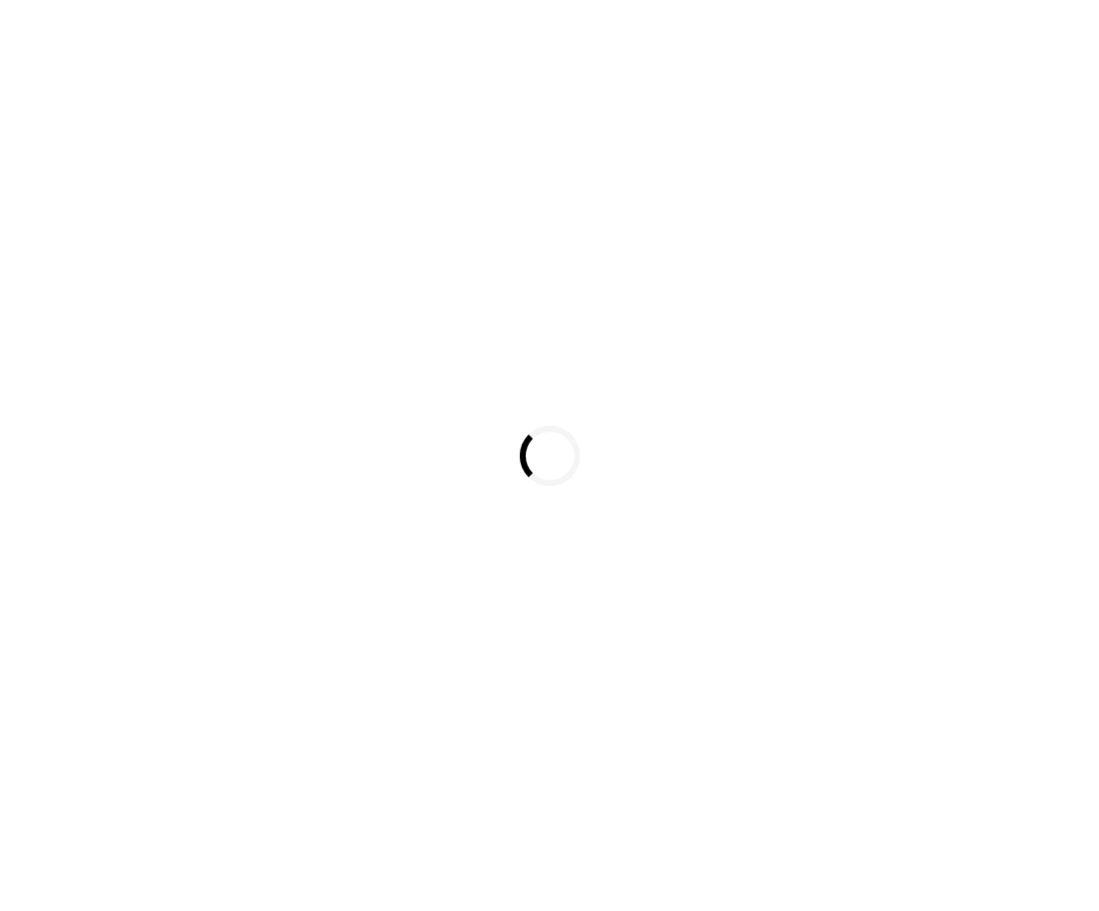 scroll, scrollTop: 0, scrollLeft: 0, axis: both 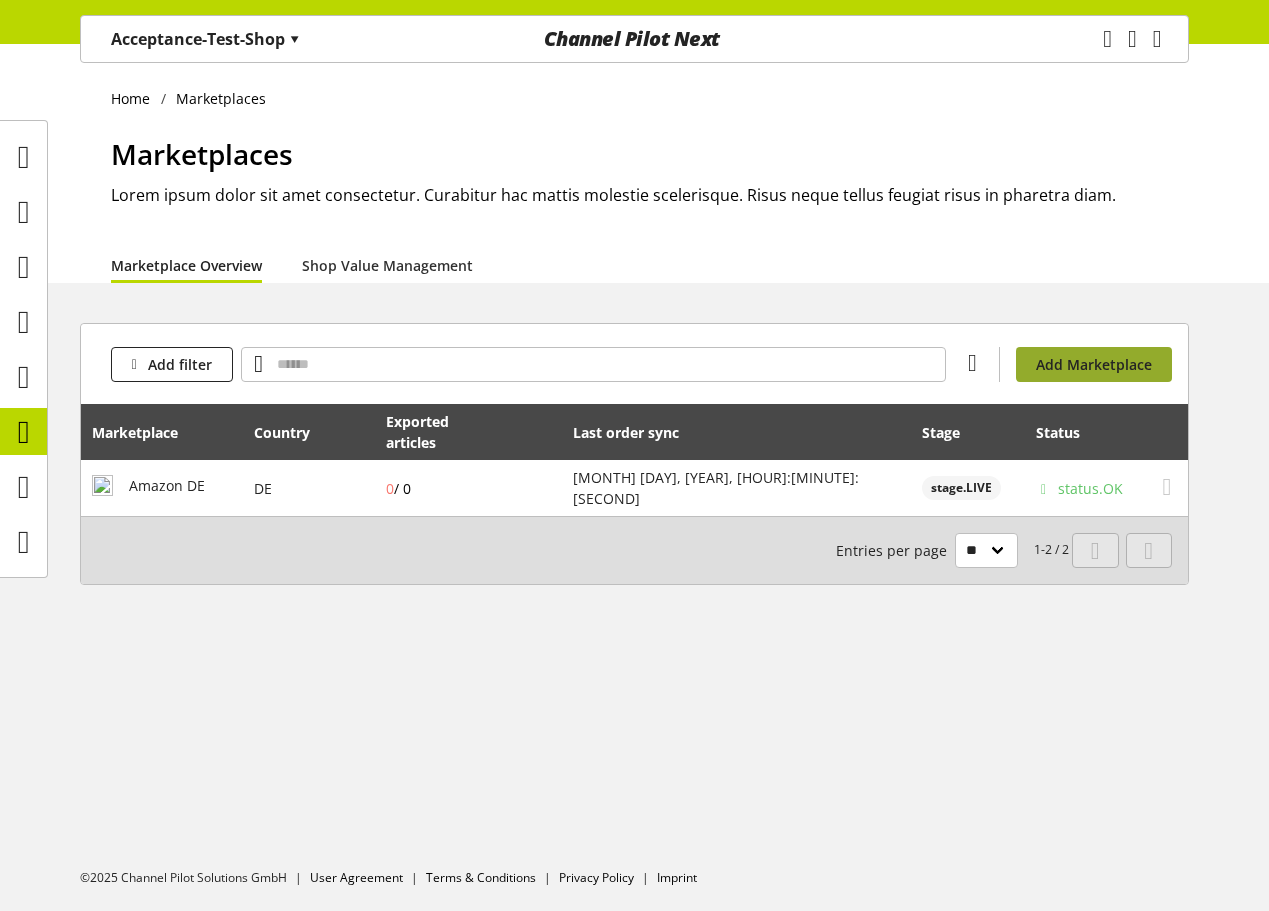 click on "Add Marketplace" at bounding box center (1094, 364) 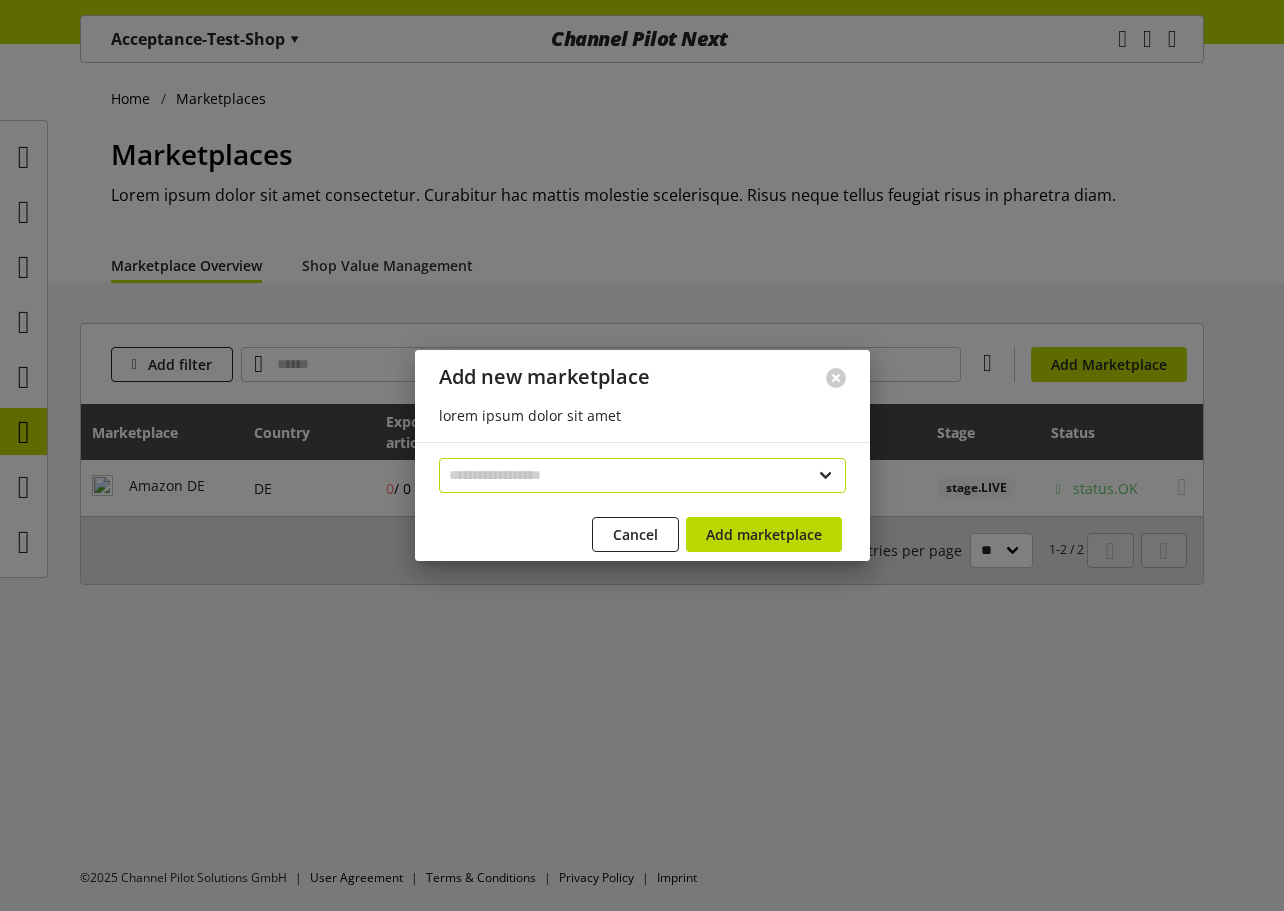 click on "**********" at bounding box center (642, 475) 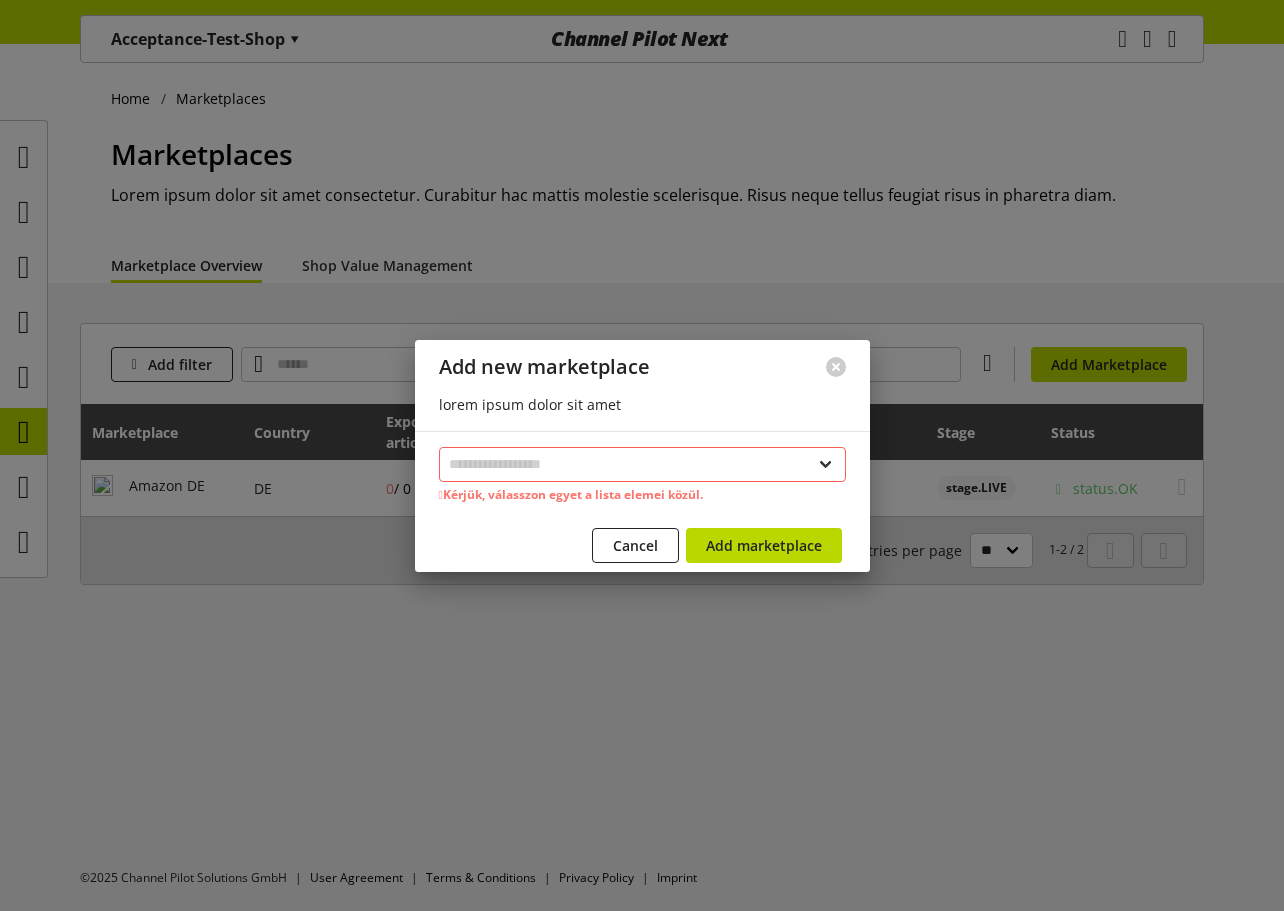 click on "**********" at bounding box center [642, 464] 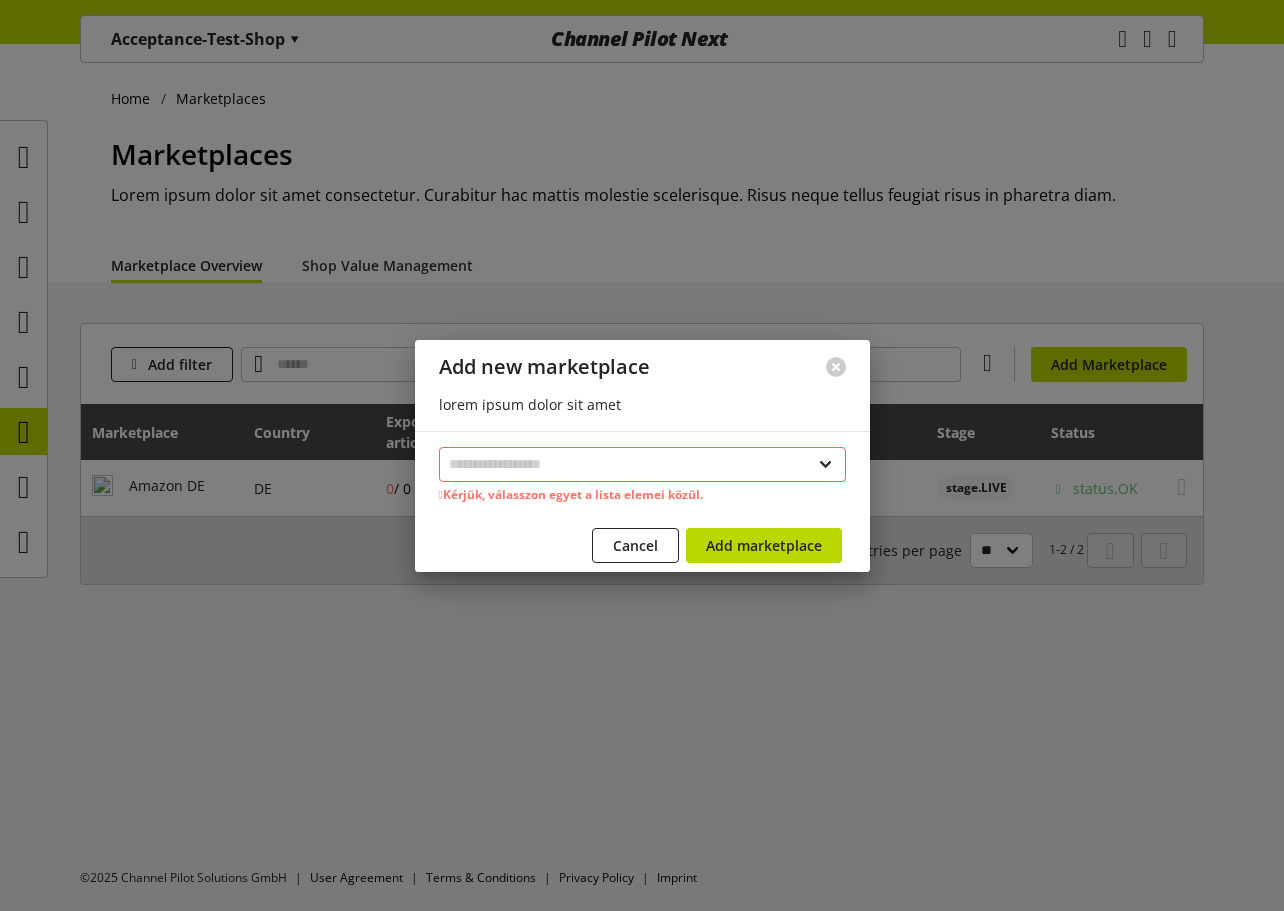 click on "**********" at bounding box center [642, 464] 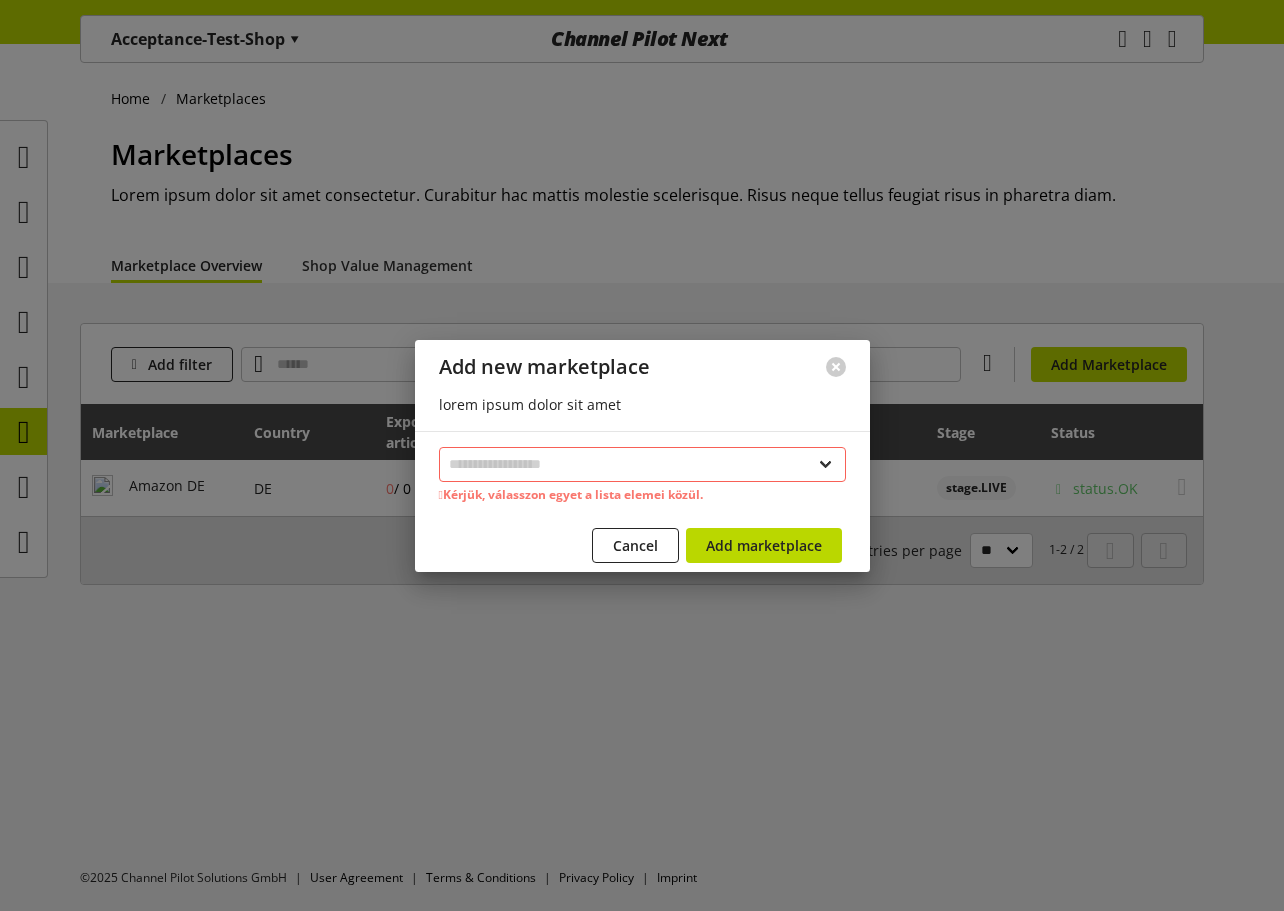 click on "**********" at bounding box center (642, 464) 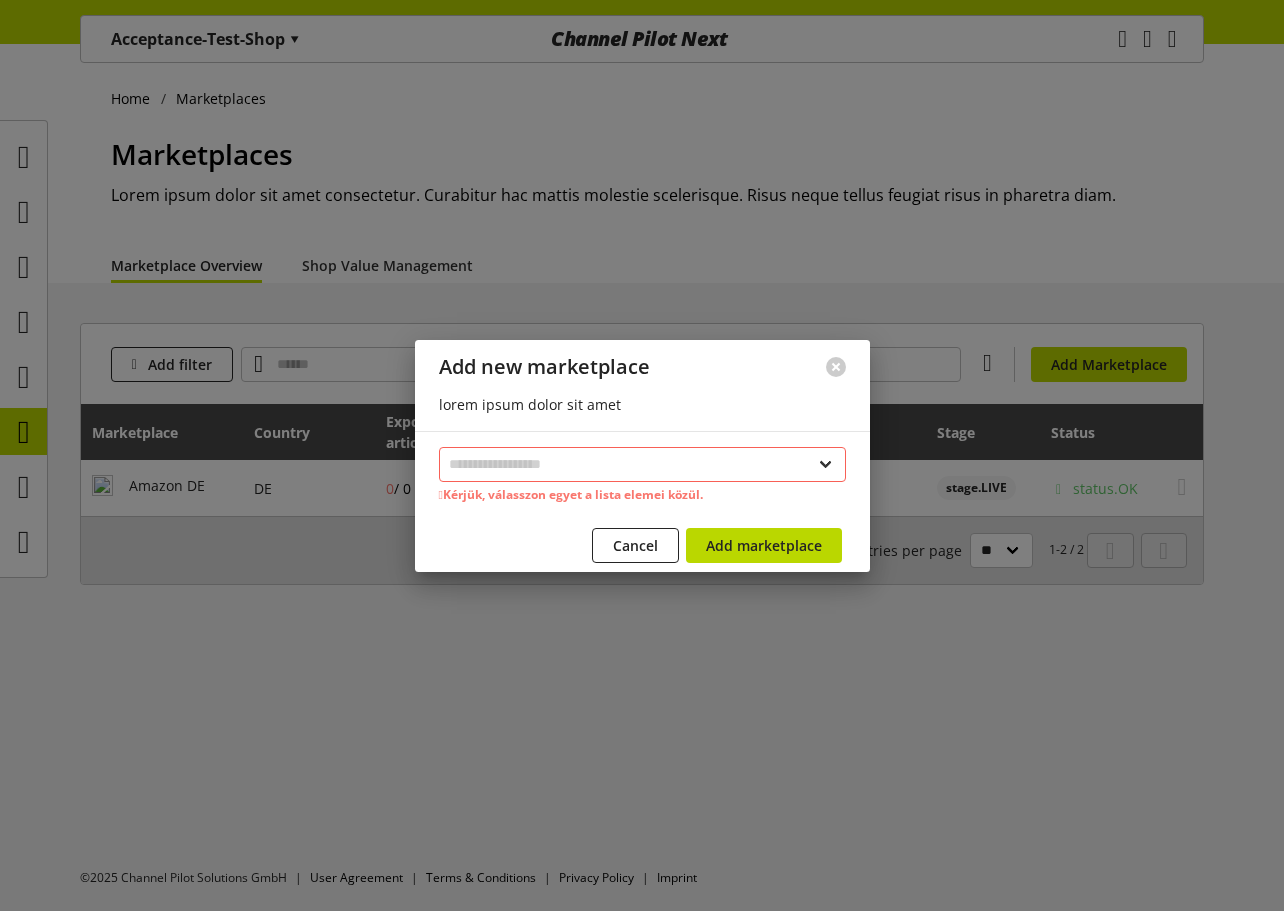 click on "**********" at bounding box center (642, 464) 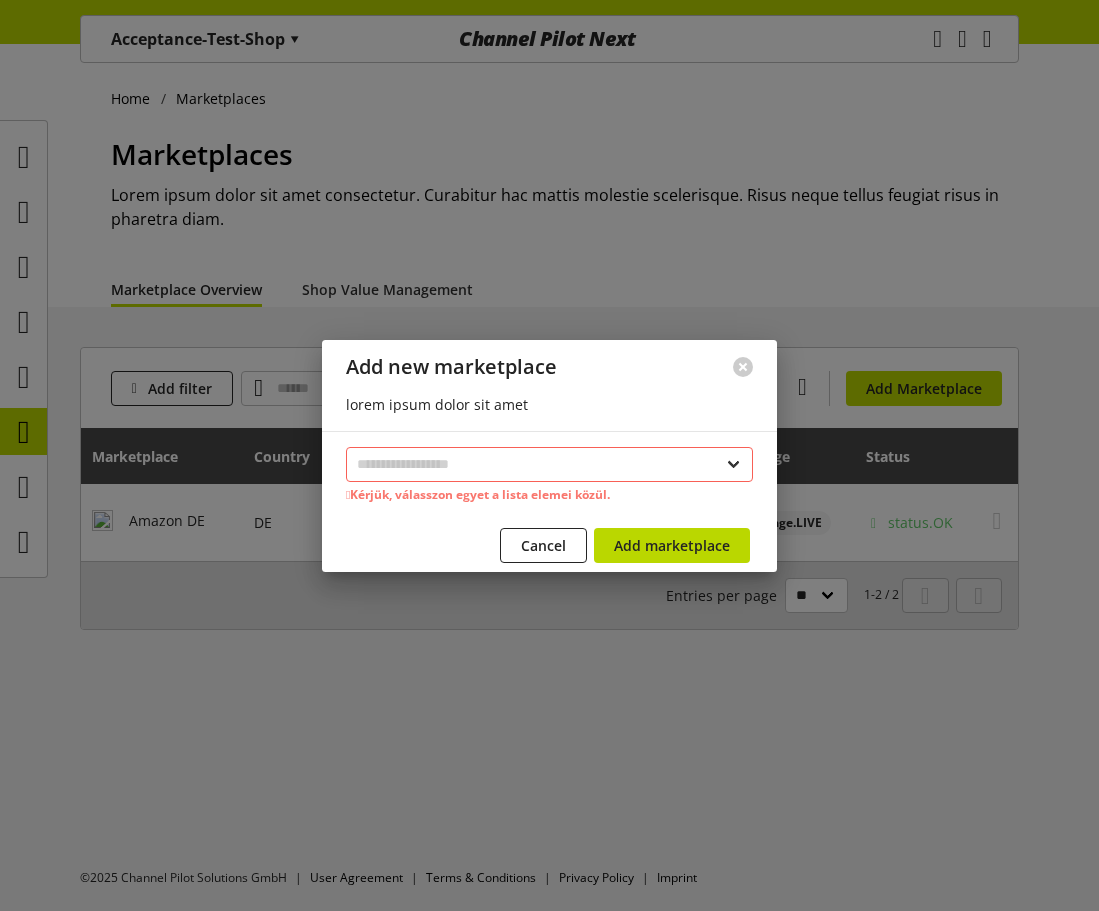 click on "**********" at bounding box center [549, 464] 